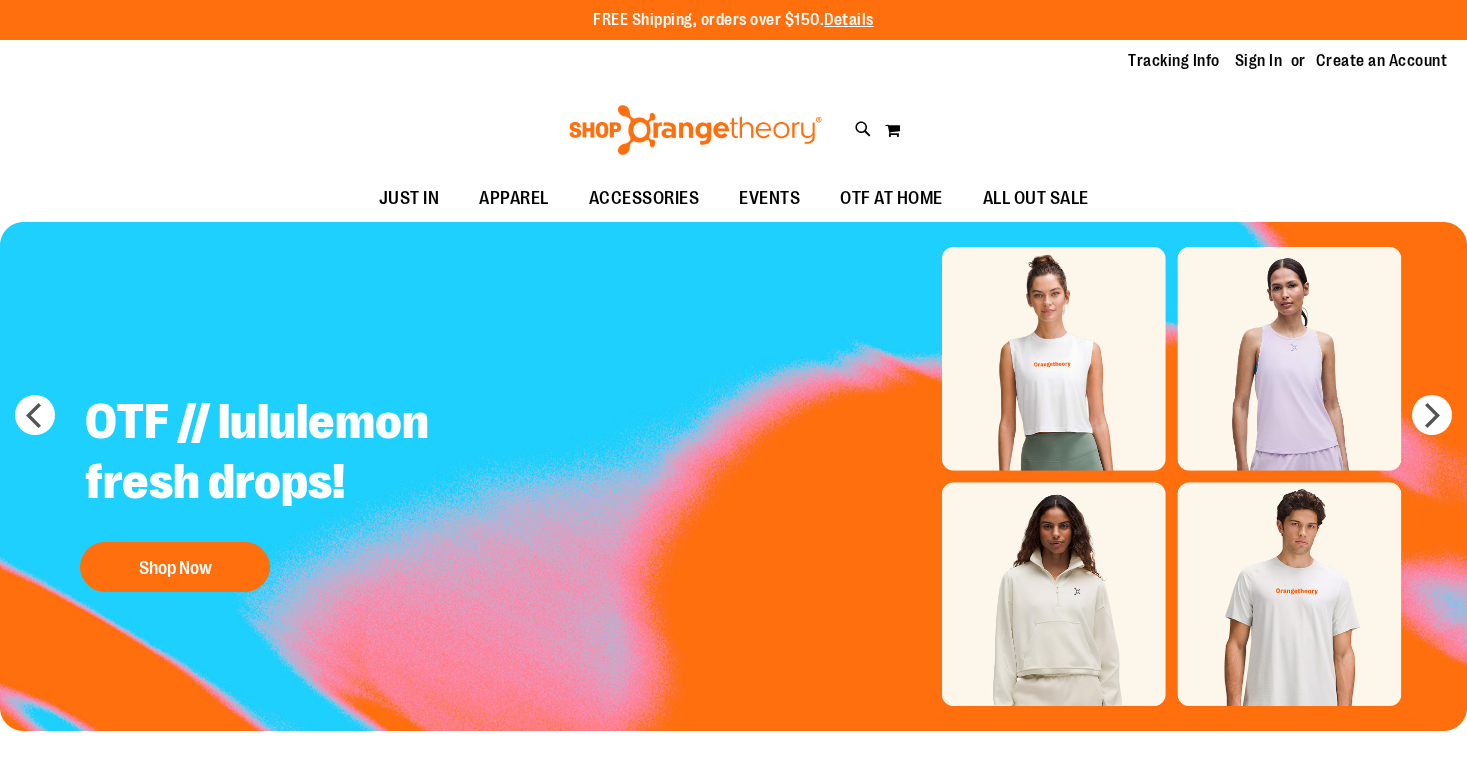 scroll, scrollTop: 0, scrollLeft: 0, axis: both 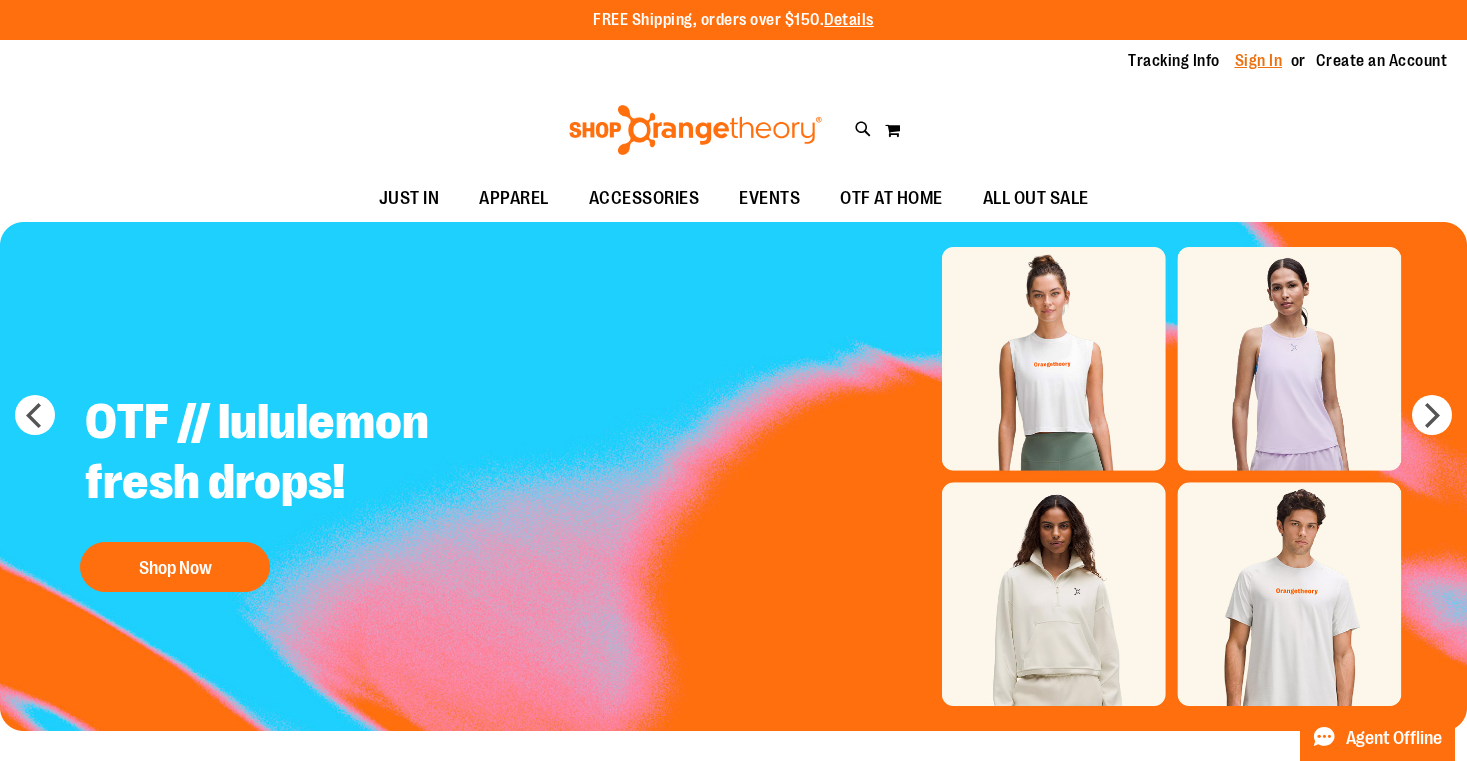 click on "Sign In" at bounding box center [1259, 61] 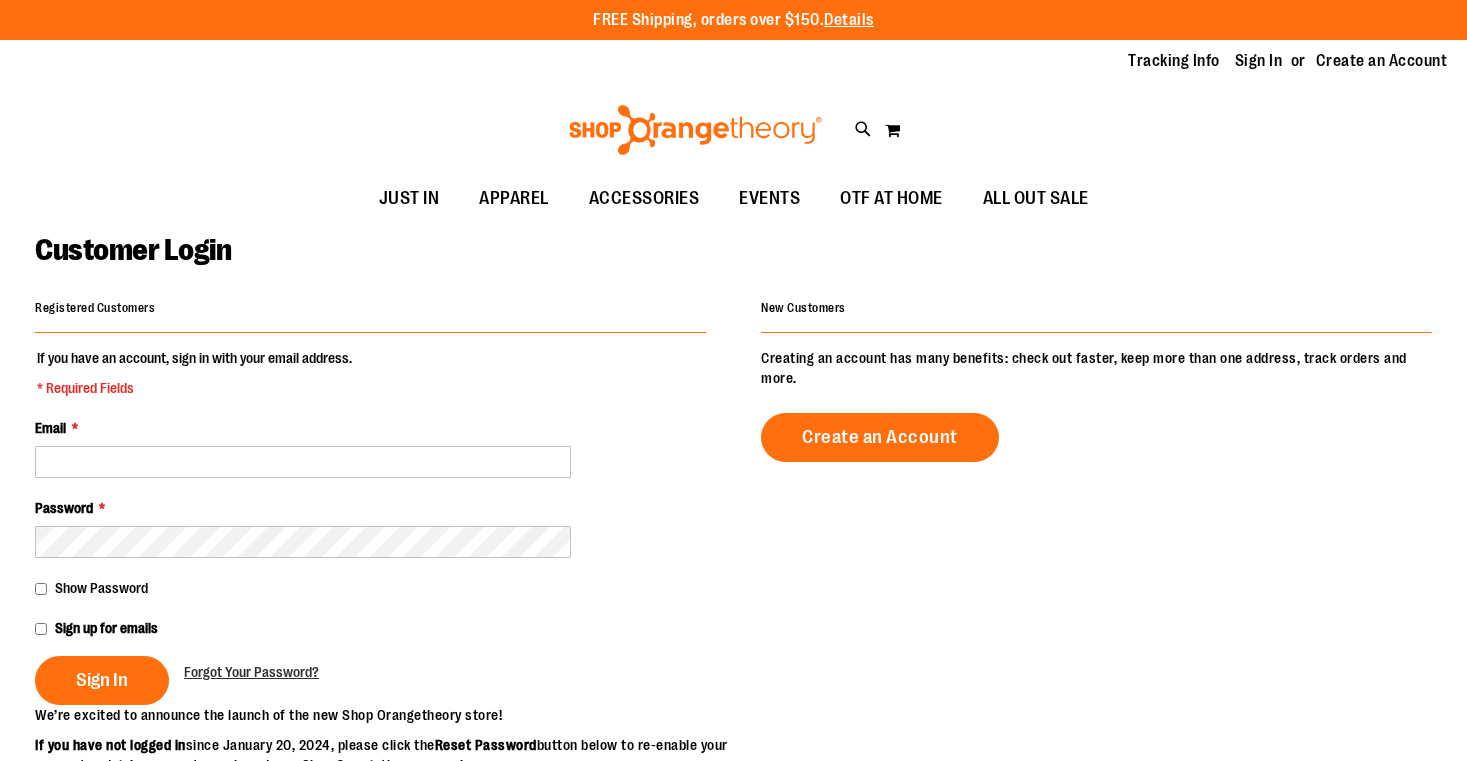 scroll, scrollTop: 0, scrollLeft: 0, axis: both 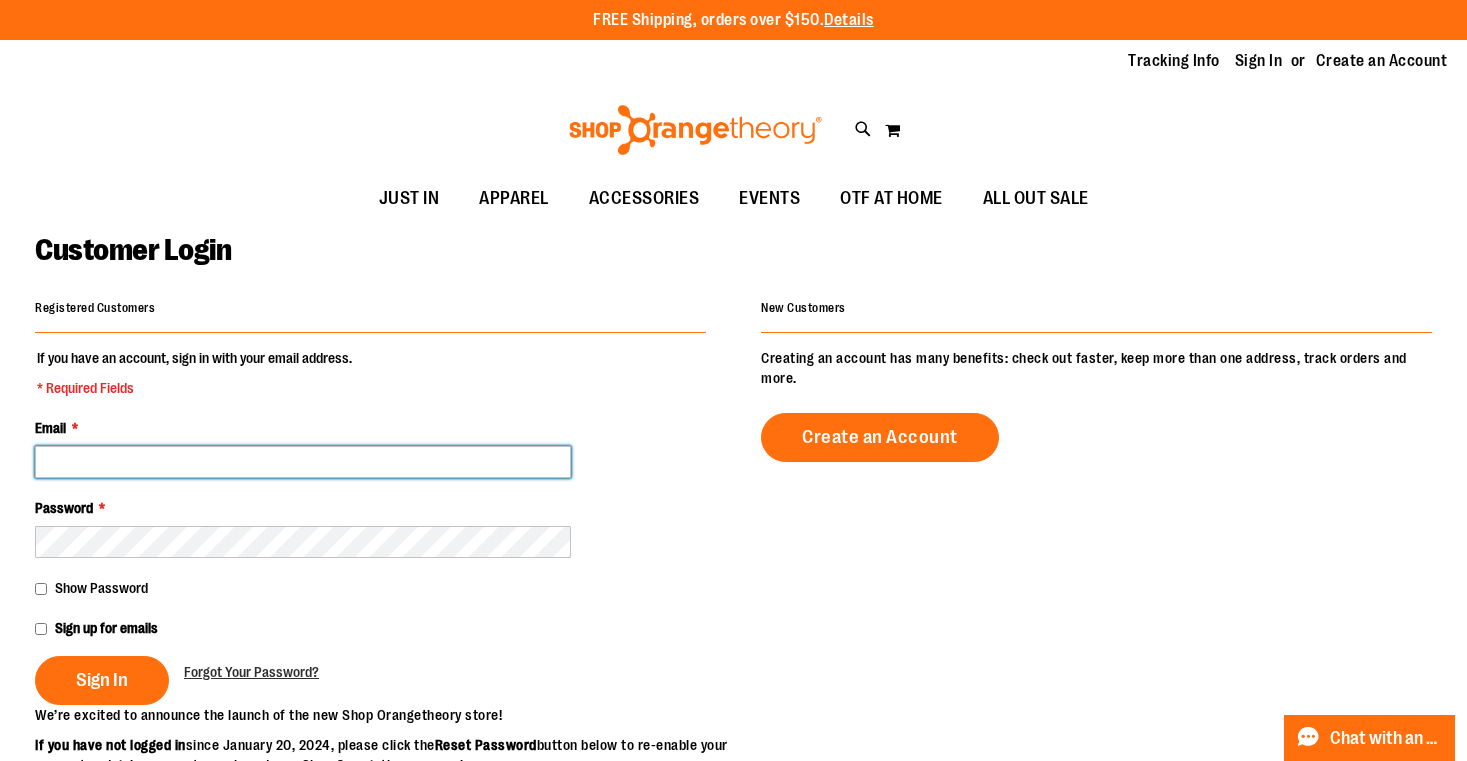 type on "**********" 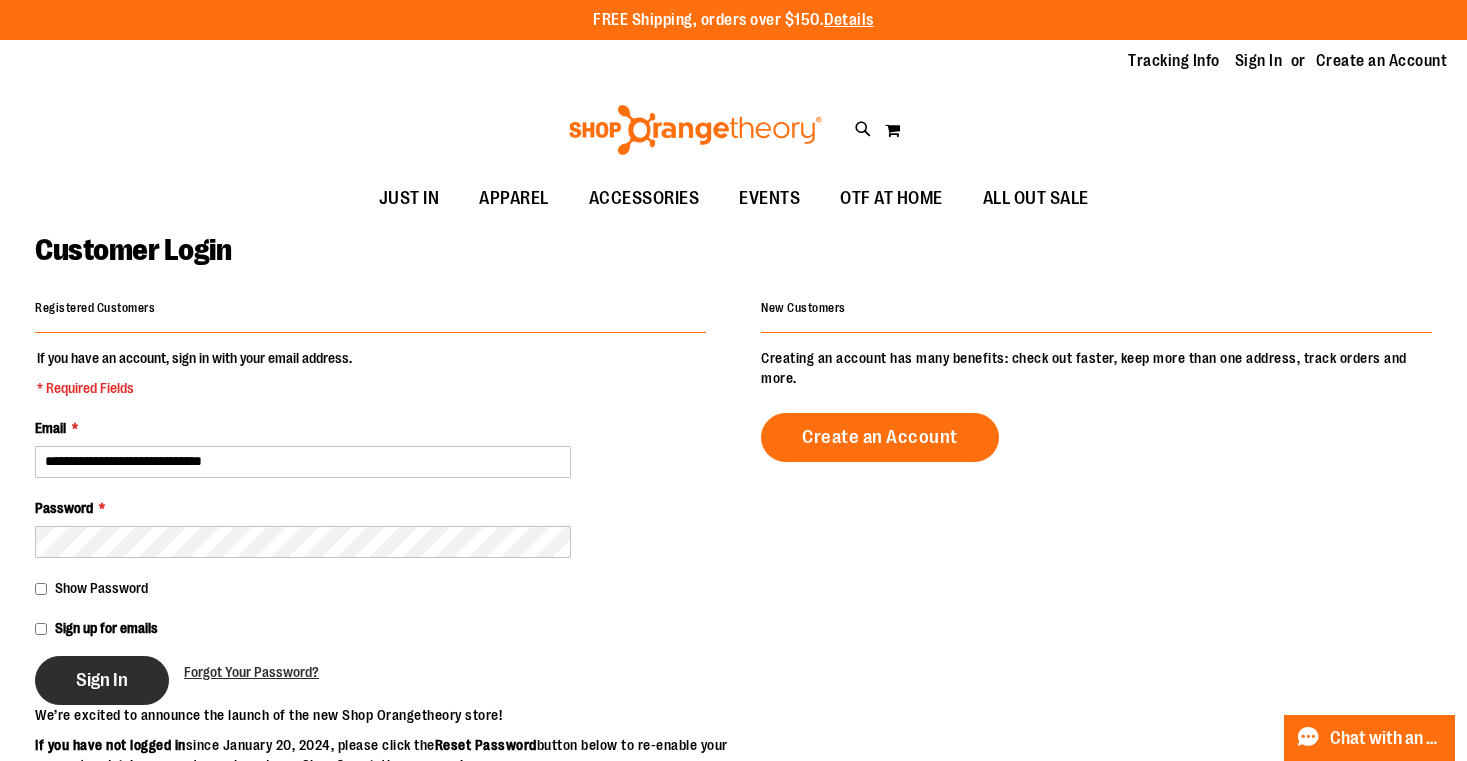 click on "Sign In" at bounding box center [102, 680] 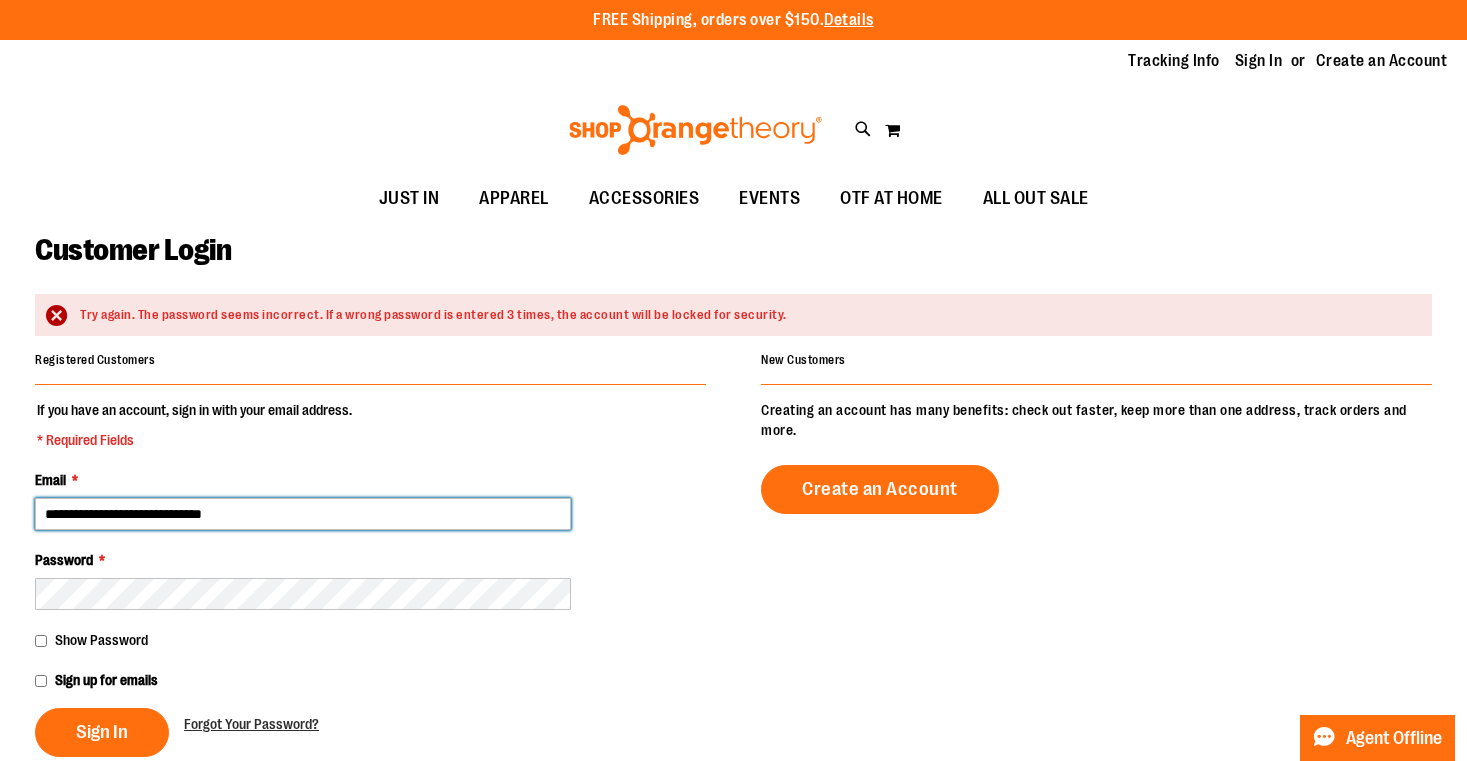scroll, scrollTop: 0, scrollLeft: 0, axis: both 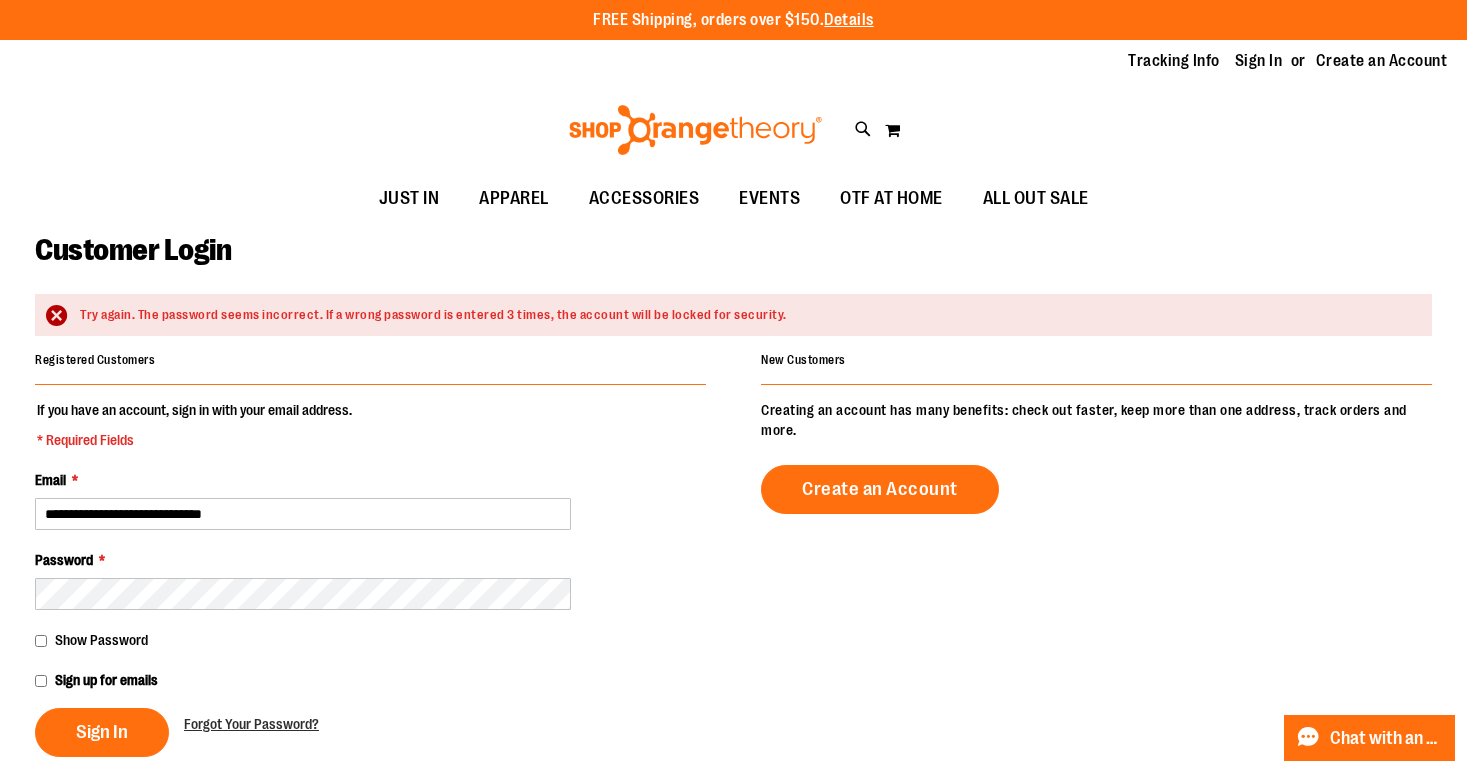 click on "Show Password" at bounding box center [370, 640] 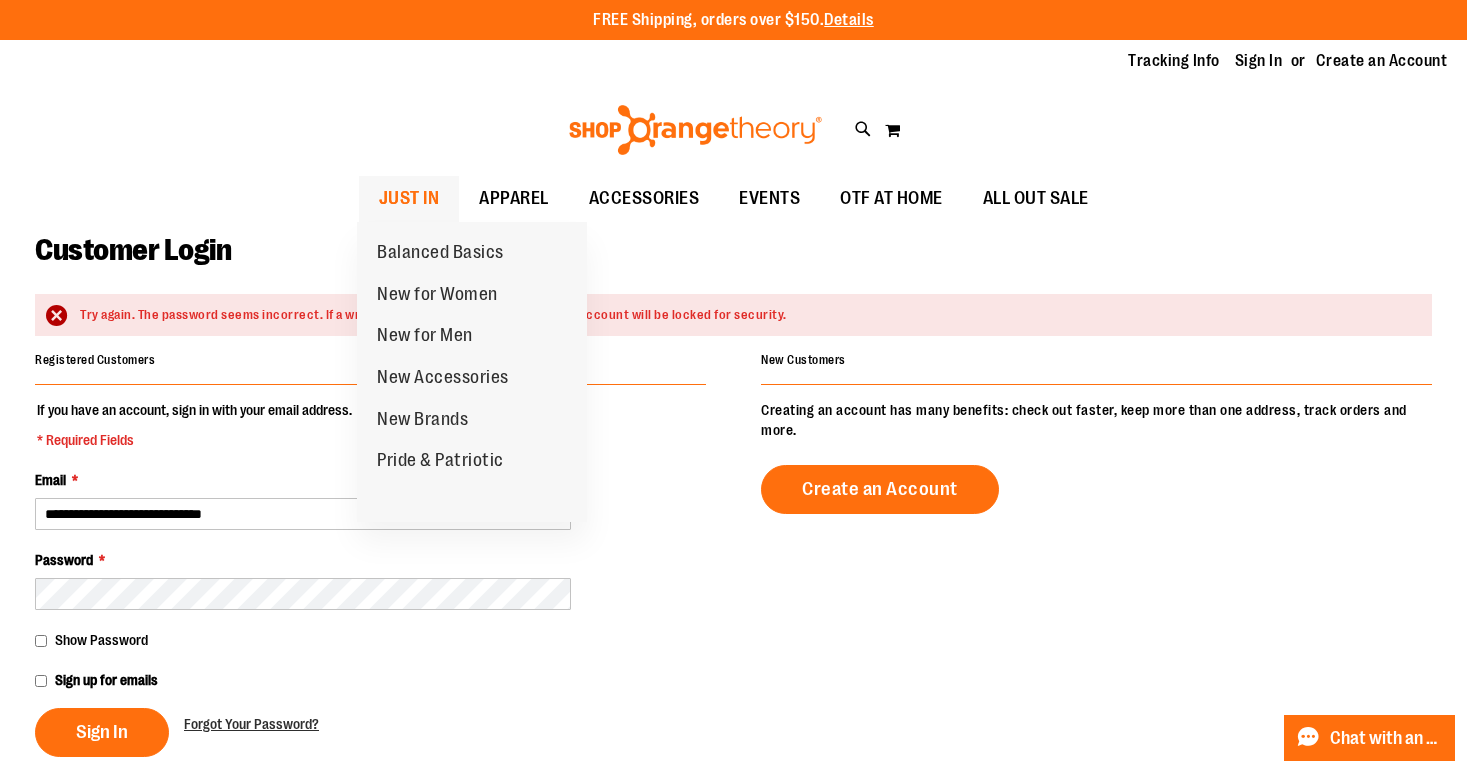 click on "JUST IN" at bounding box center [409, 198] 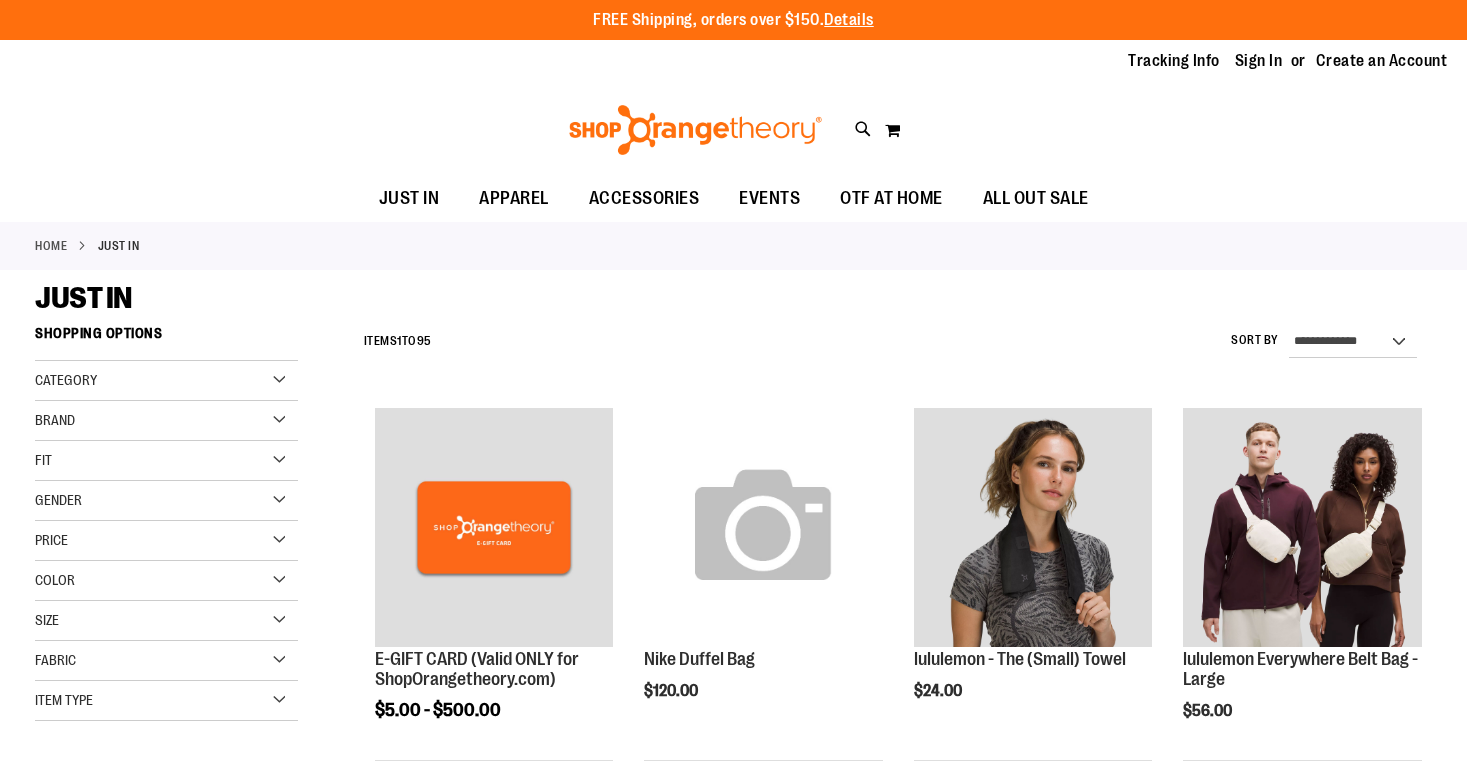 scroll, scrollTop: 0, scrollLeft: 0, axis: both 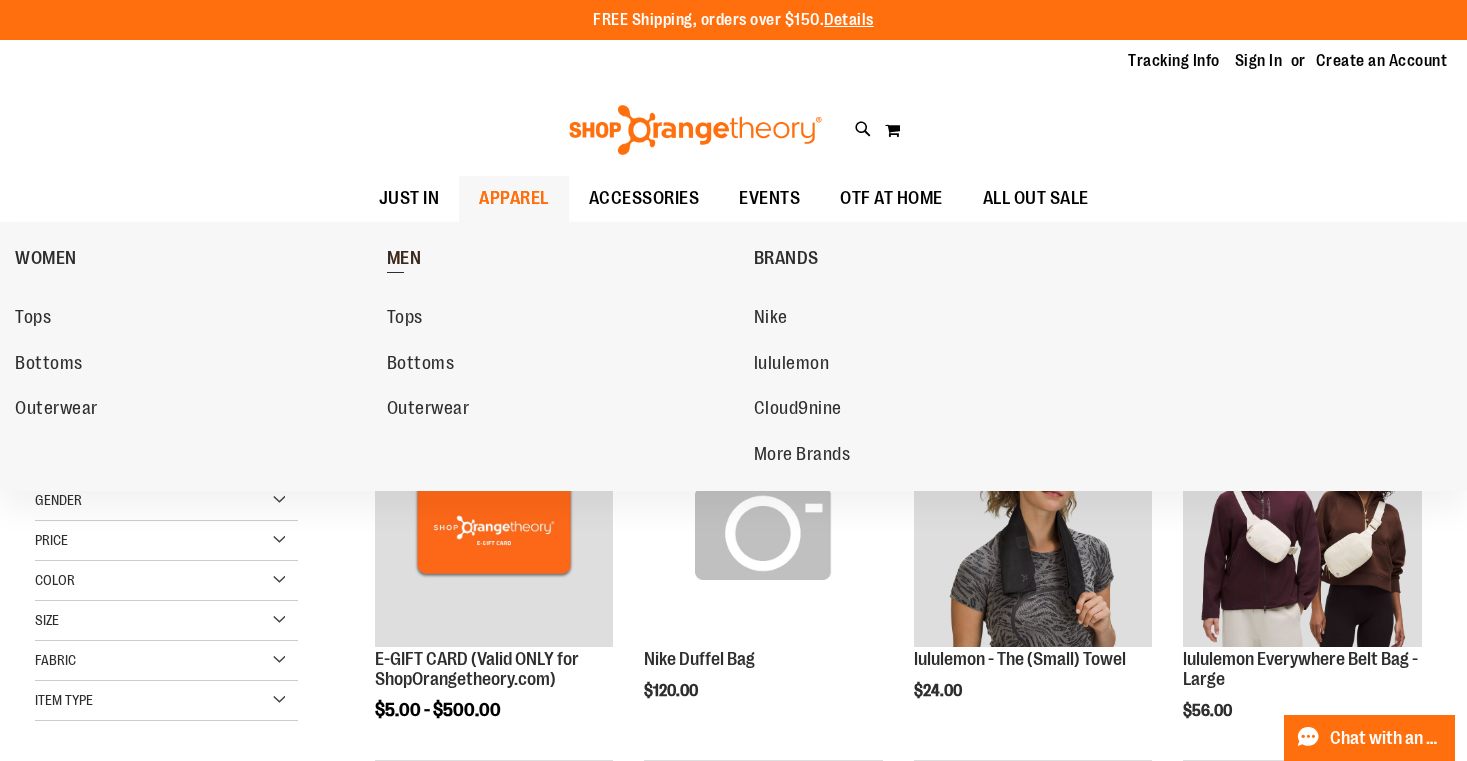 click on "MEN" at bounding box center [404, 260] 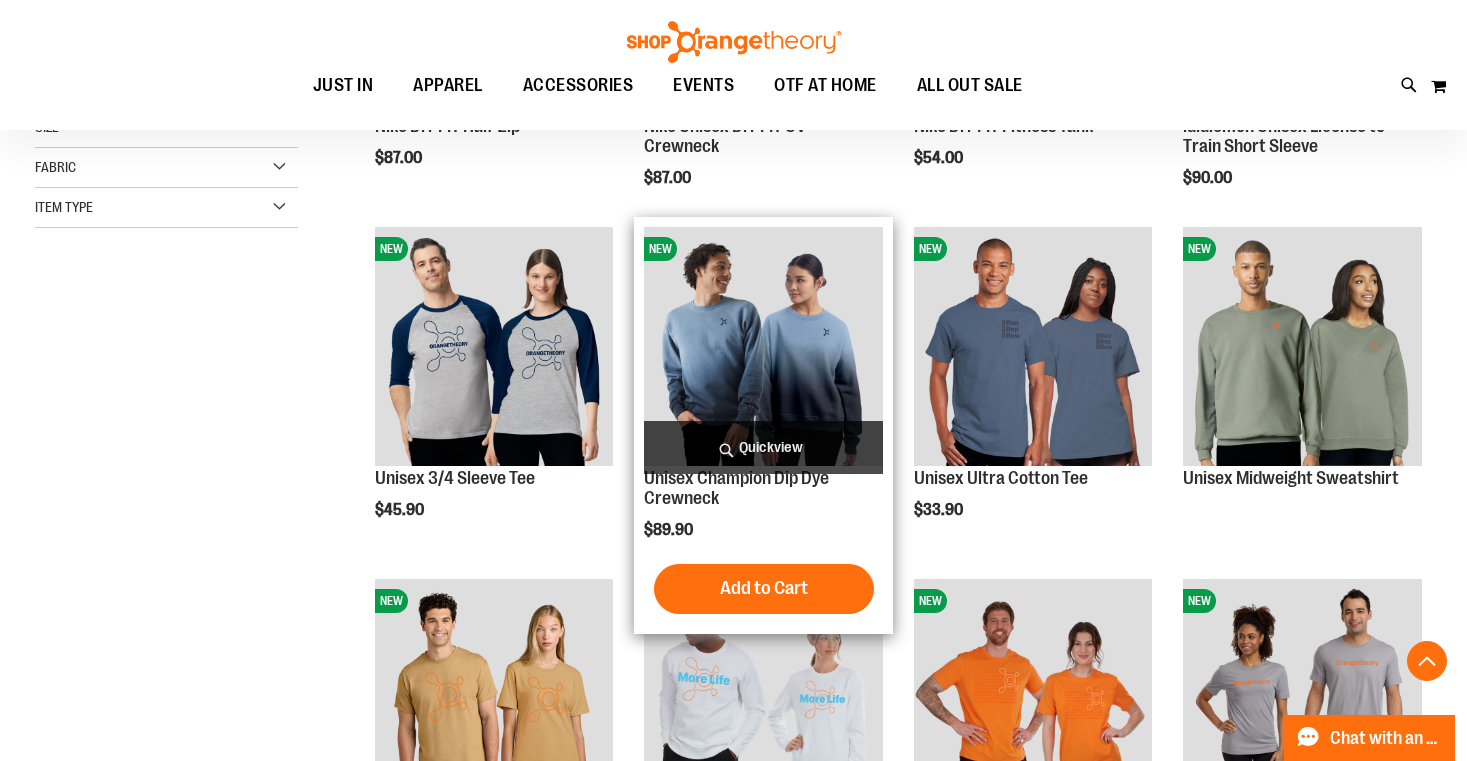scroll, scrollTop: 542, scrollLeft: 1, axis: both 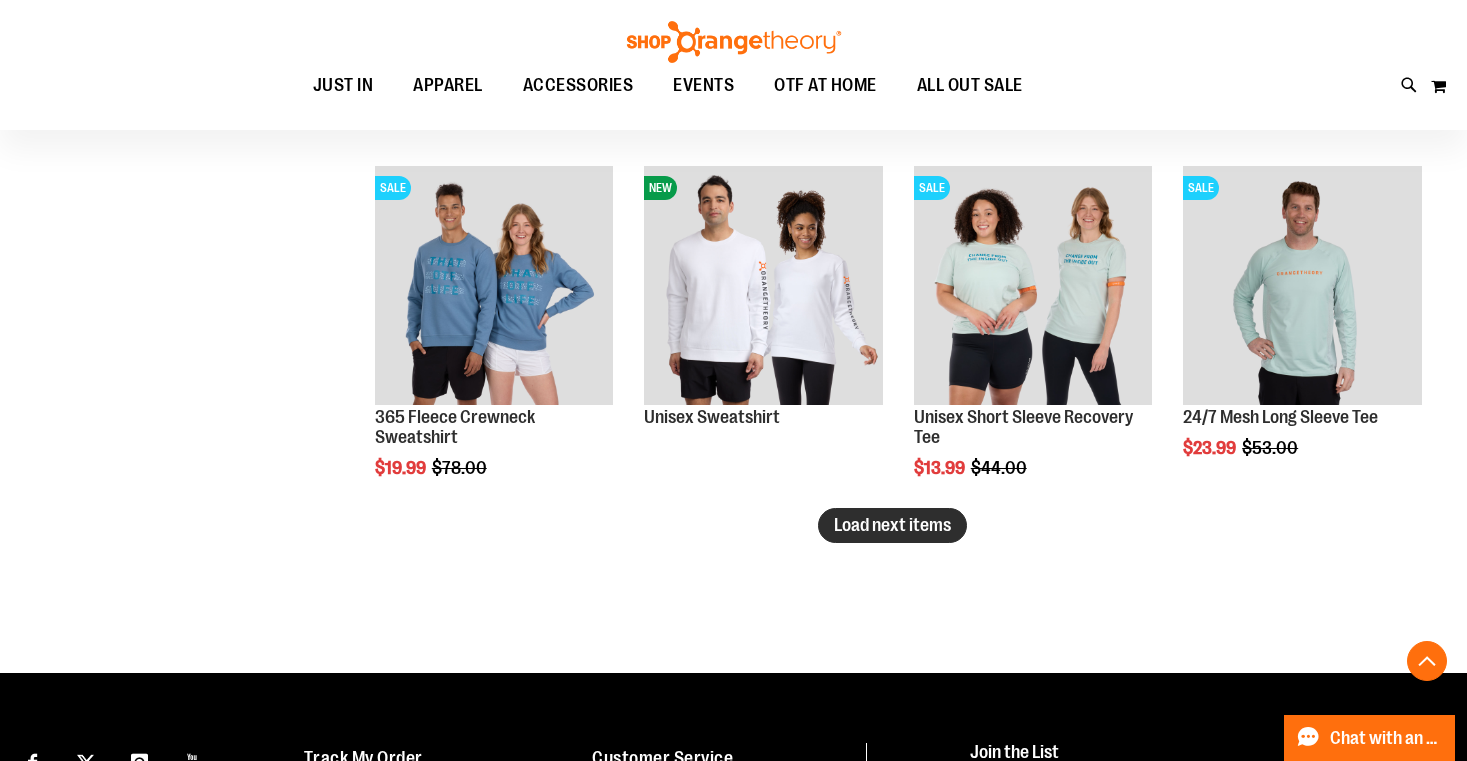 click on "Load next items" at bounding box center (892, 525) 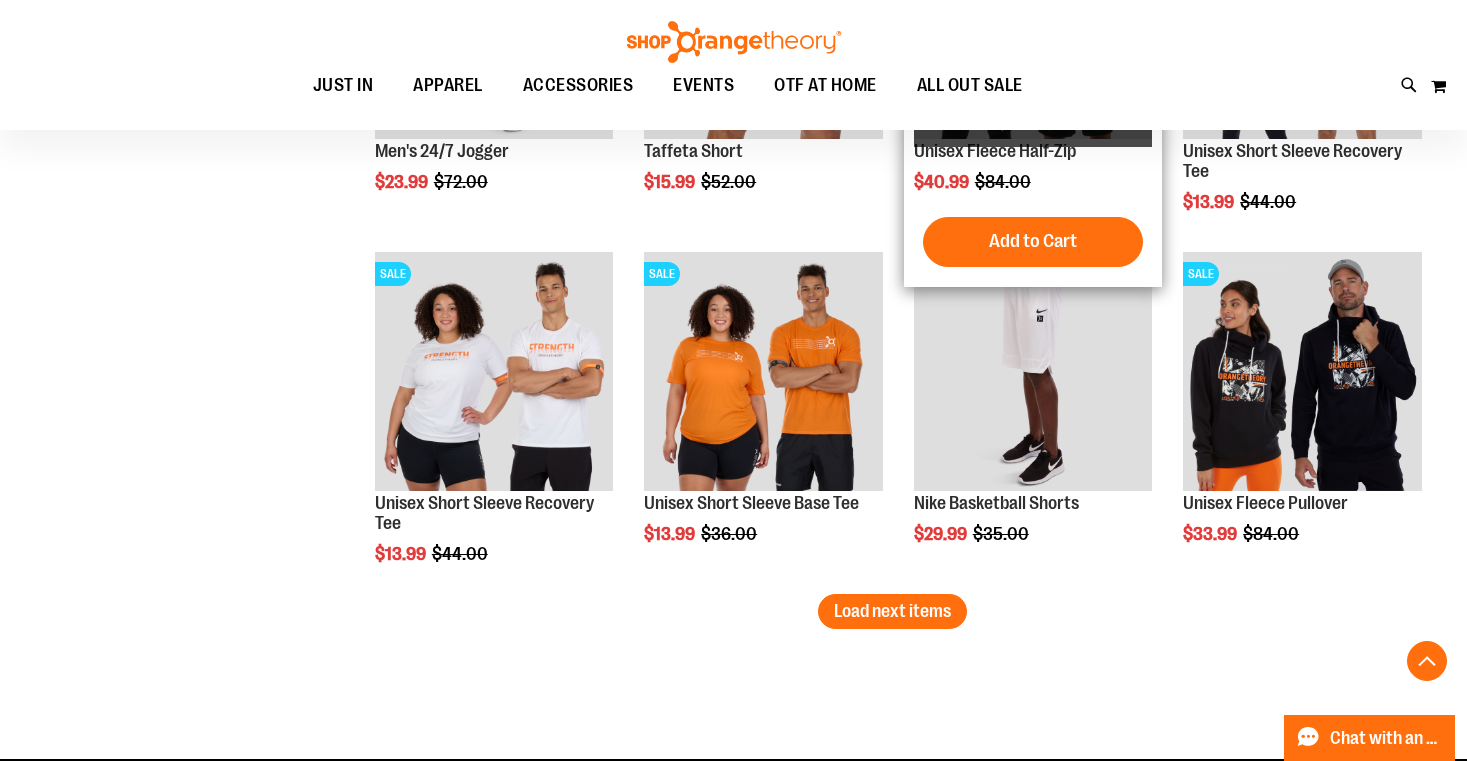 scroll, scrollTop: 4028, scrollLeft: 0, axis: vertical 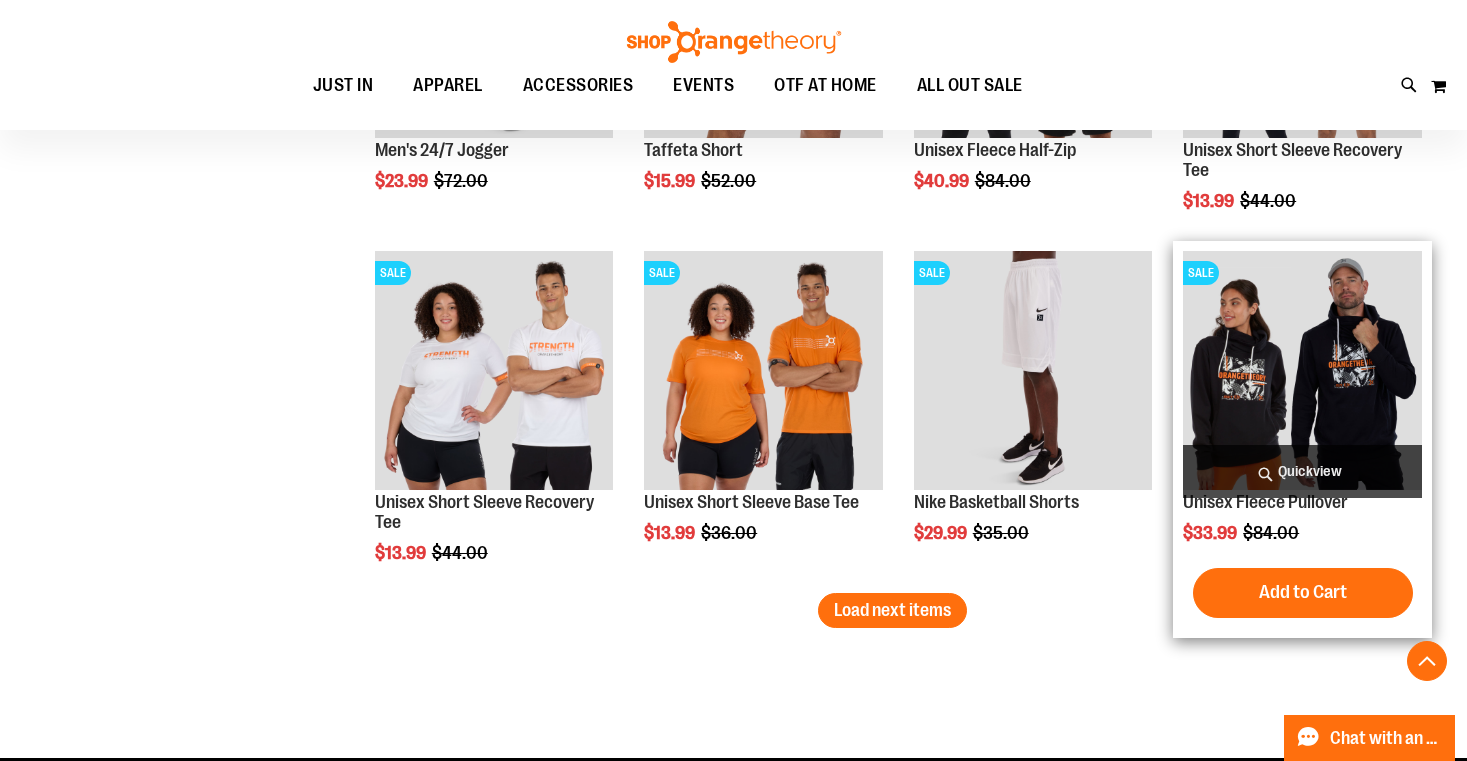 click on "$33.99" at bounding box center (1211, 533) 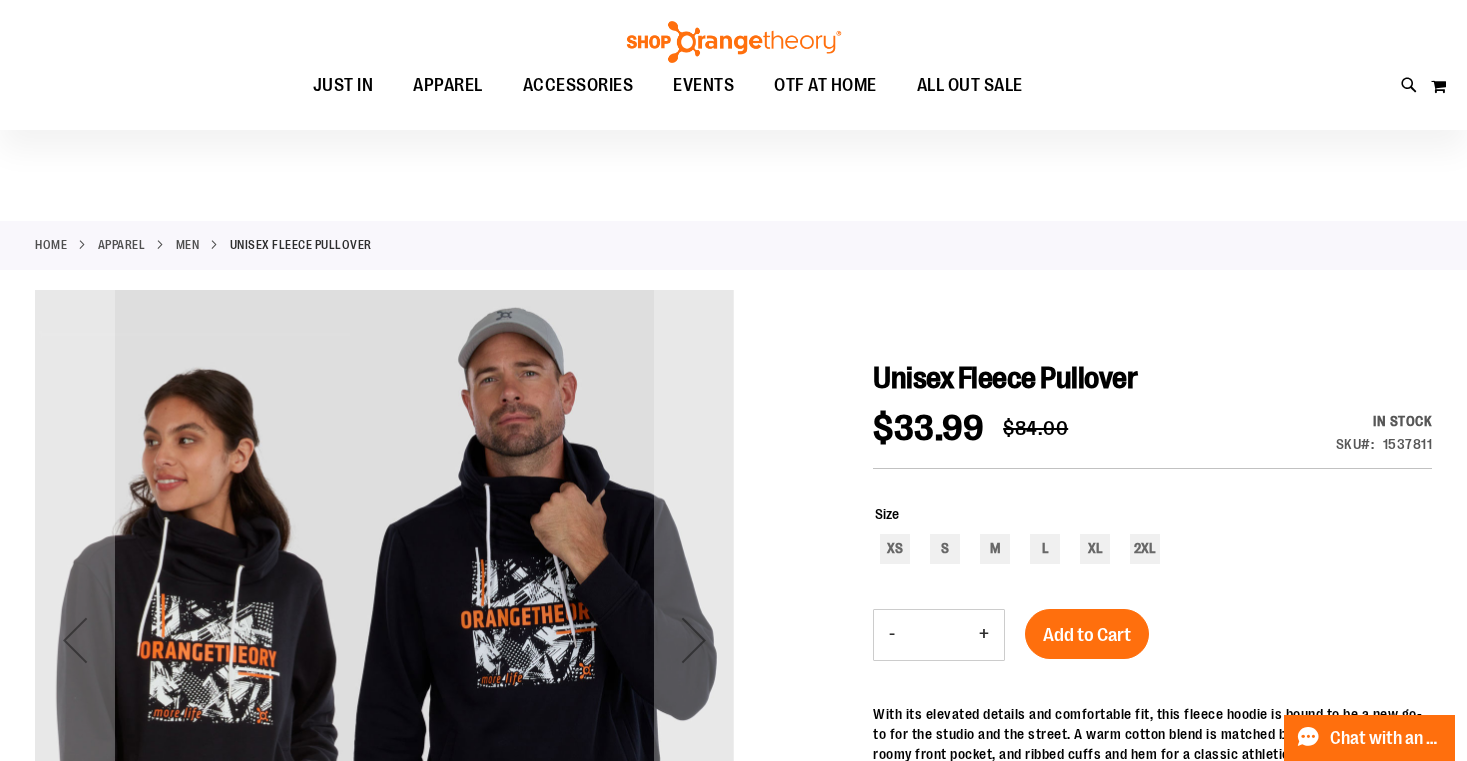 scroll, scrollTop: 0, scrollLeft: 0, axis: both 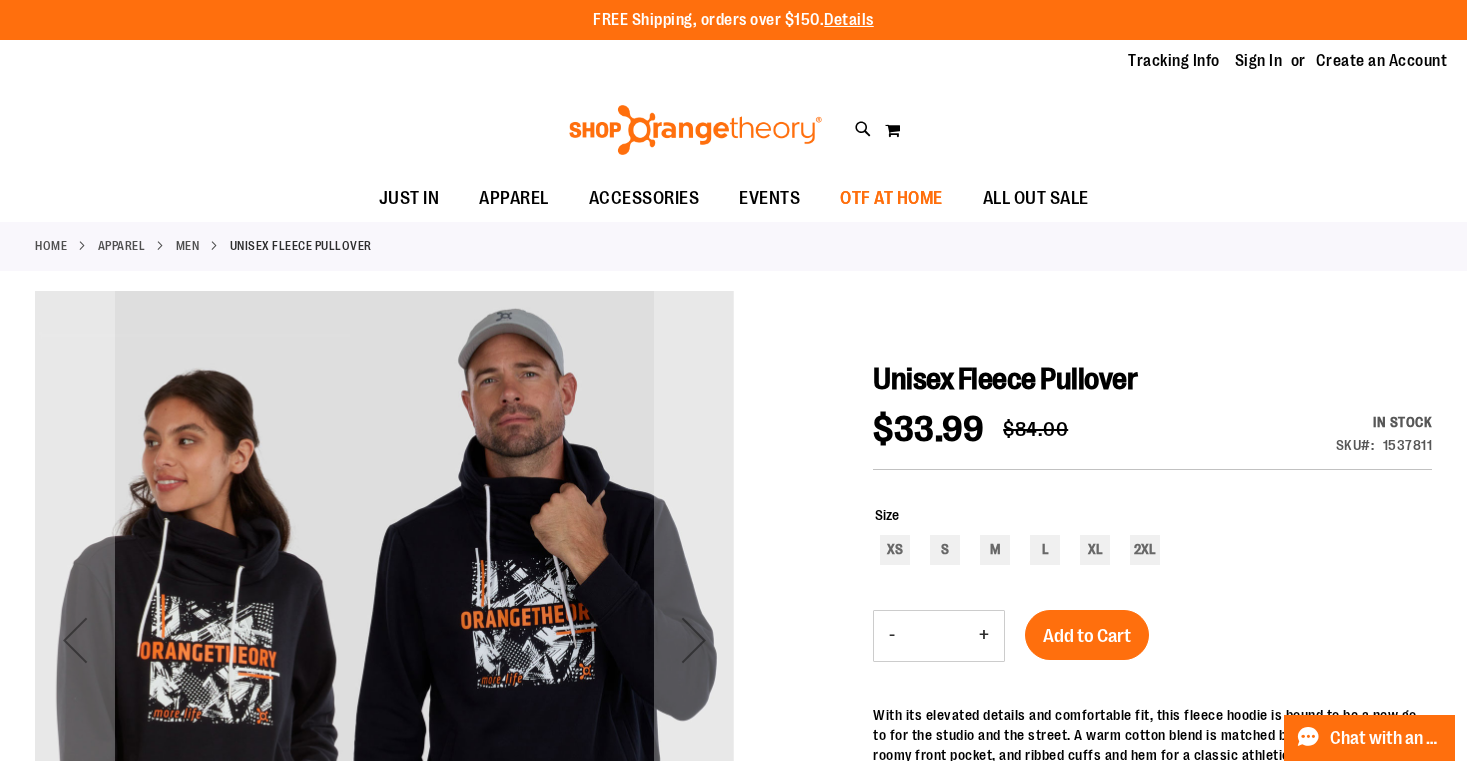 click on "OTF AT HOME" at bounding box center [891, 198] 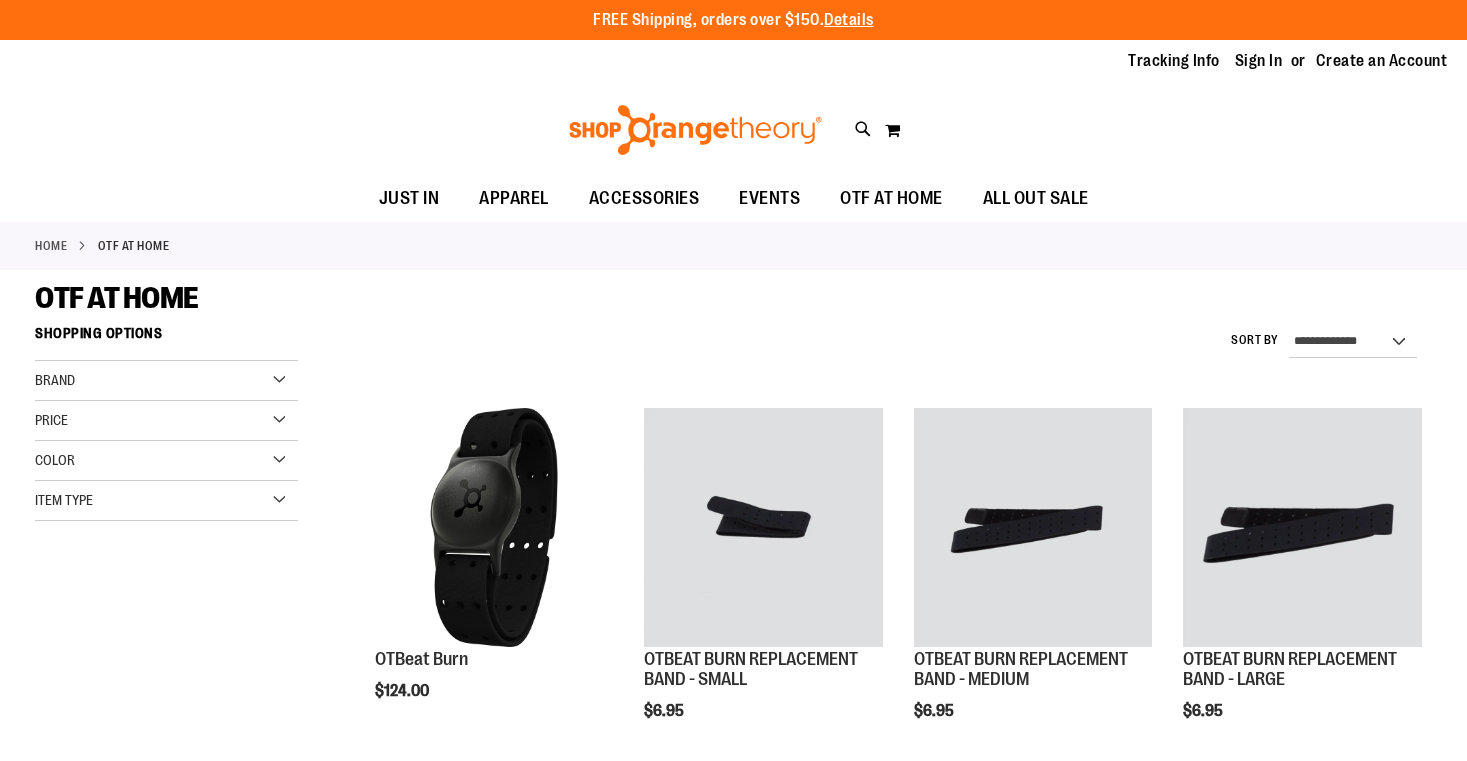 scroll, scrollTop: 0, scrollLeft: 0, axis: both 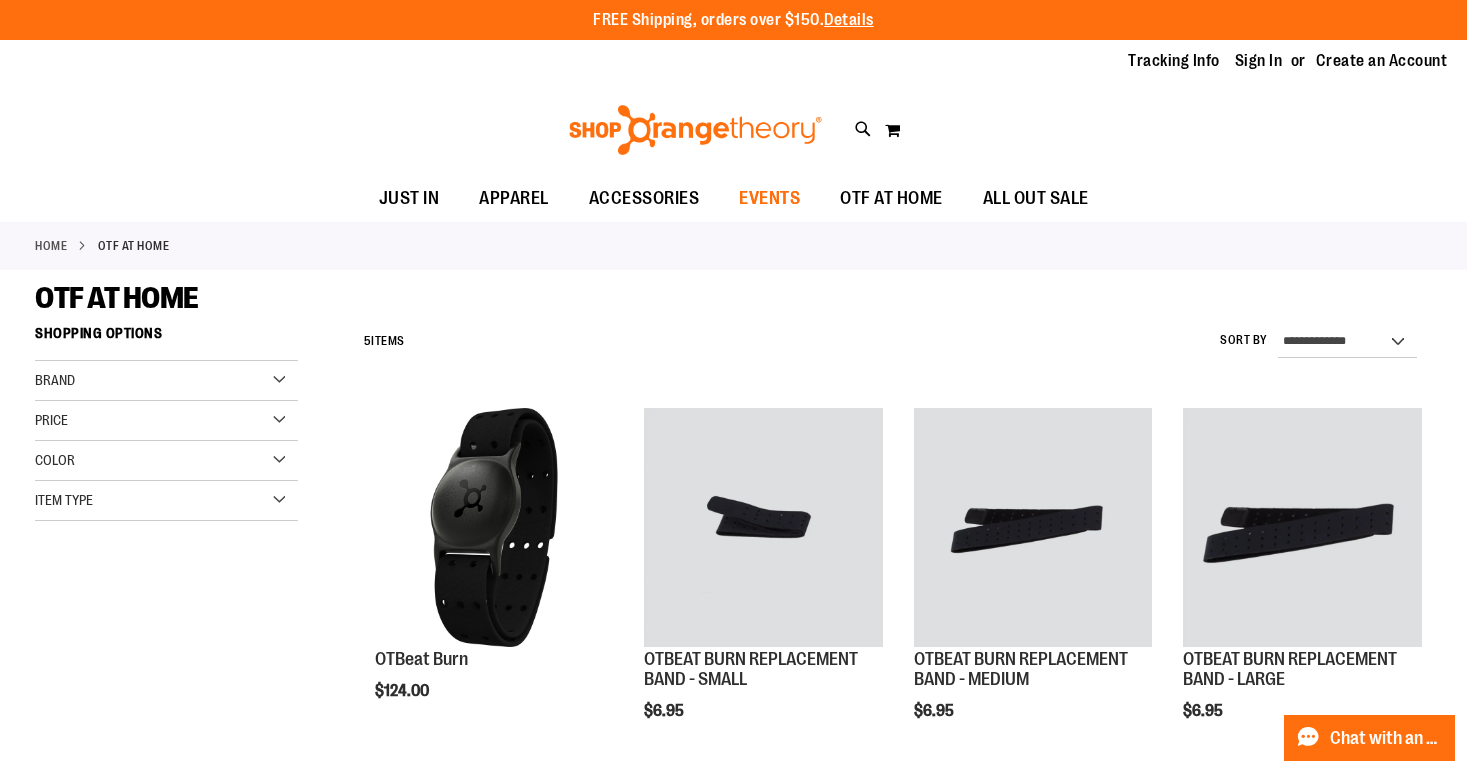click on "EVENTS" at bounding box center (769, 198) 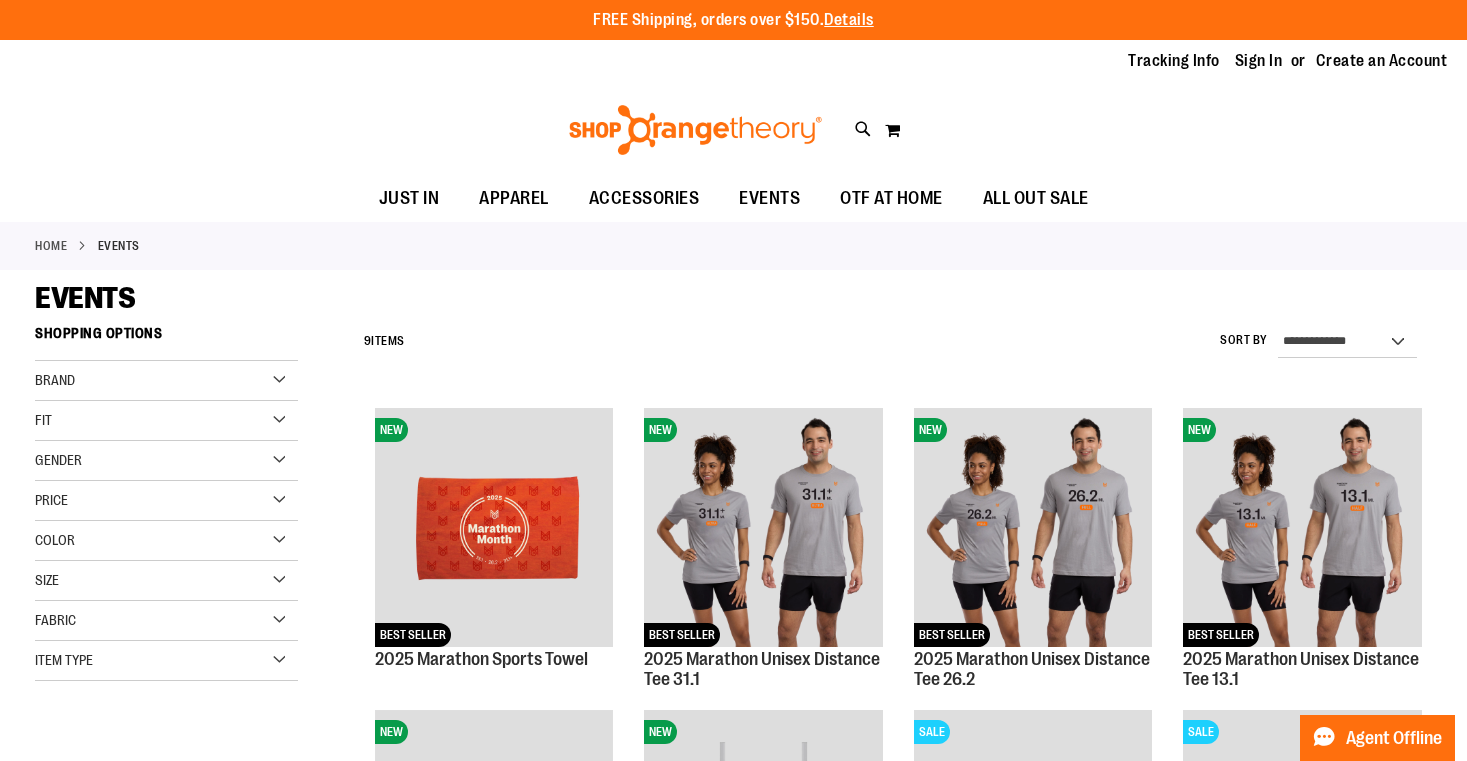 scroll, scrollTop: 0, scrollLeft: 0, axis: both 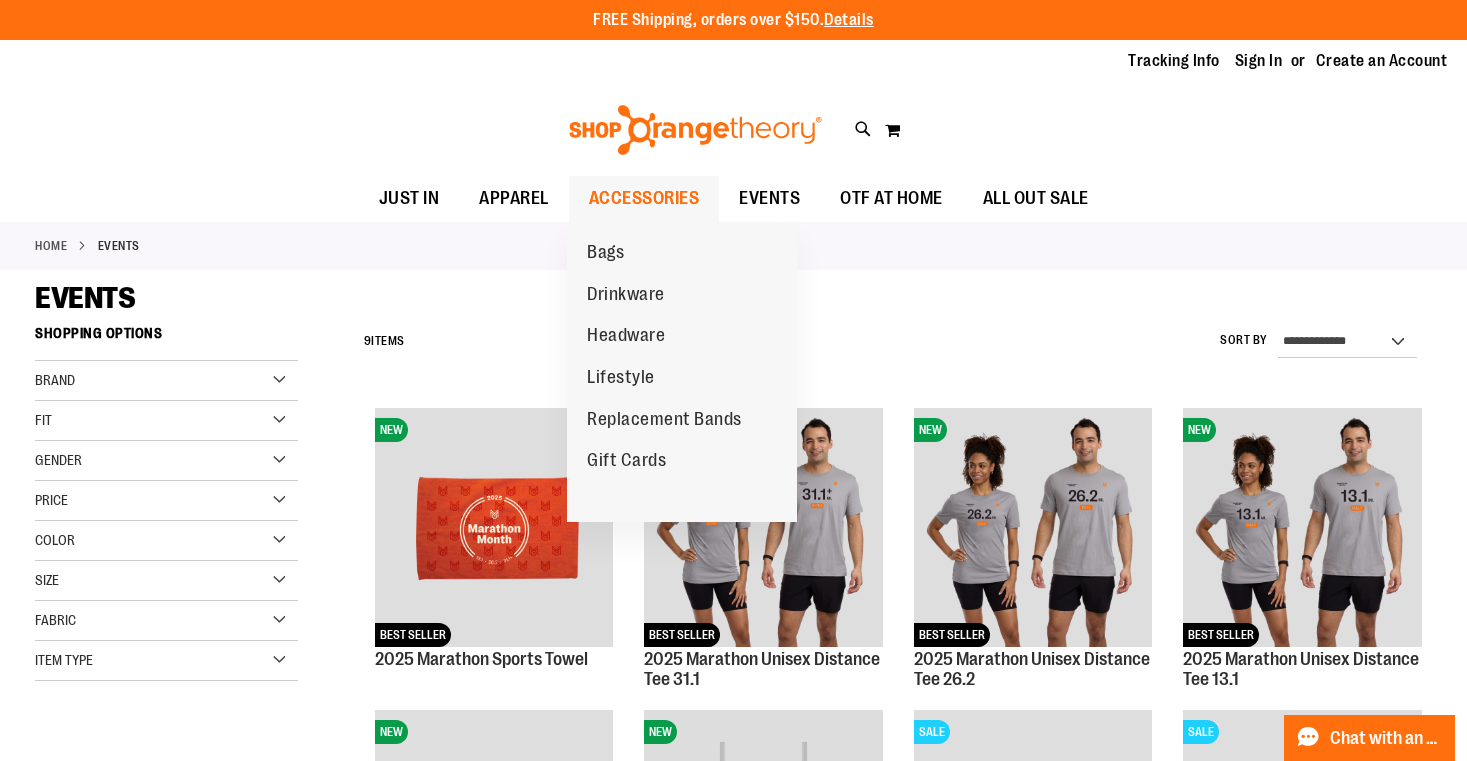 click on "ACCESSORIES" at bounding box center (644, 198) 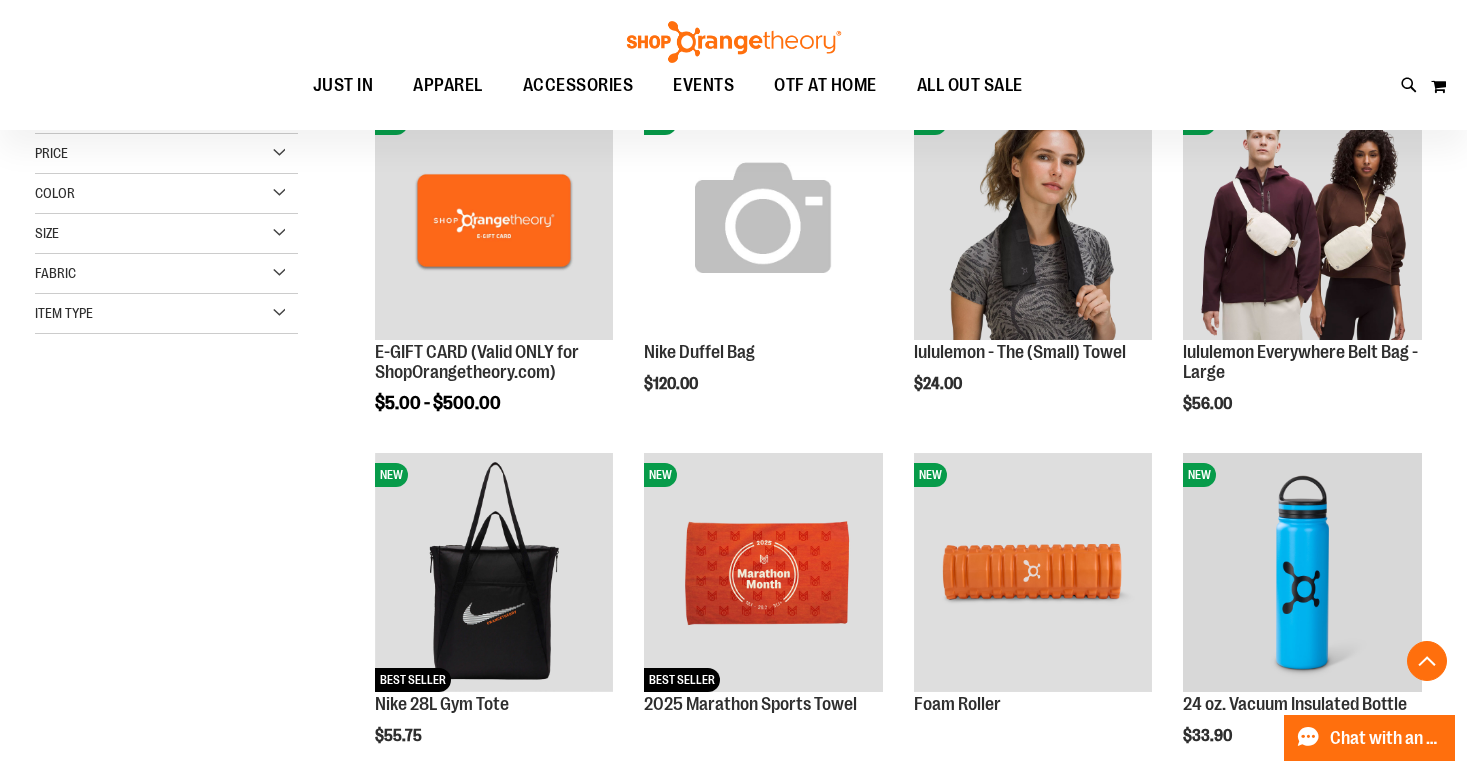 scroll, scrollTop: 307, scrollLeft: 0, axis: vertical 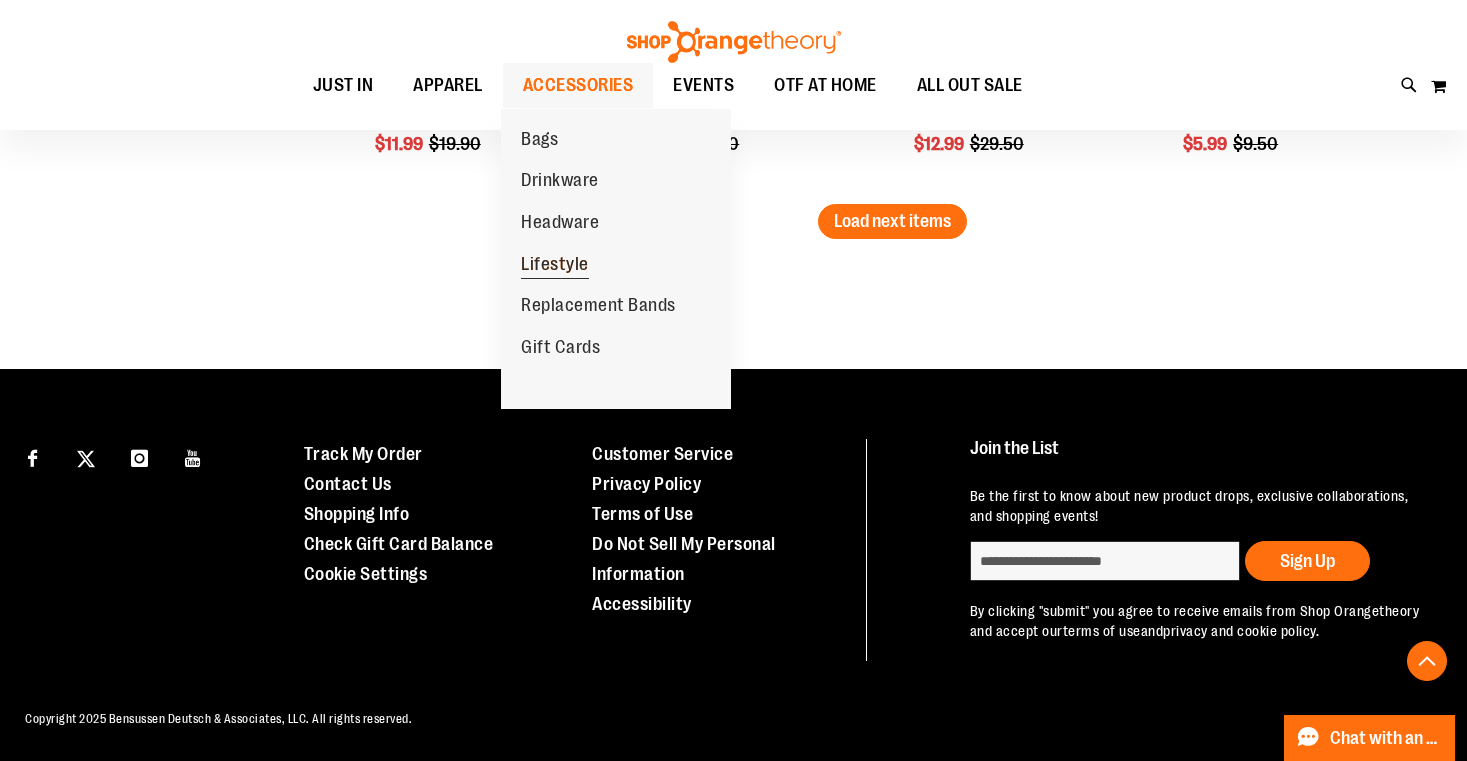 click on "Lifestyle" at bounding box center [555, 266] 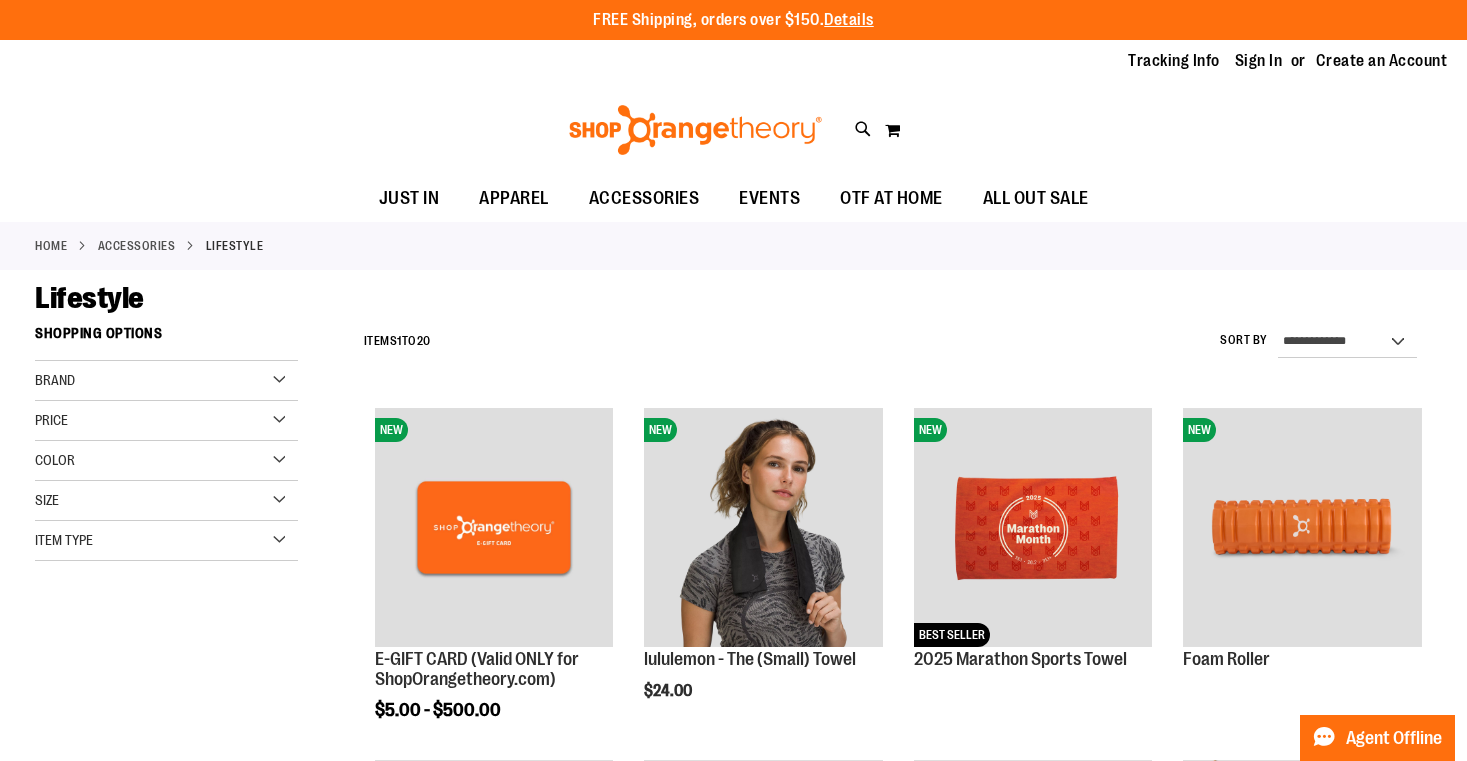 scroll, scrollTop: 0, scrollLeft: 0, axis: both 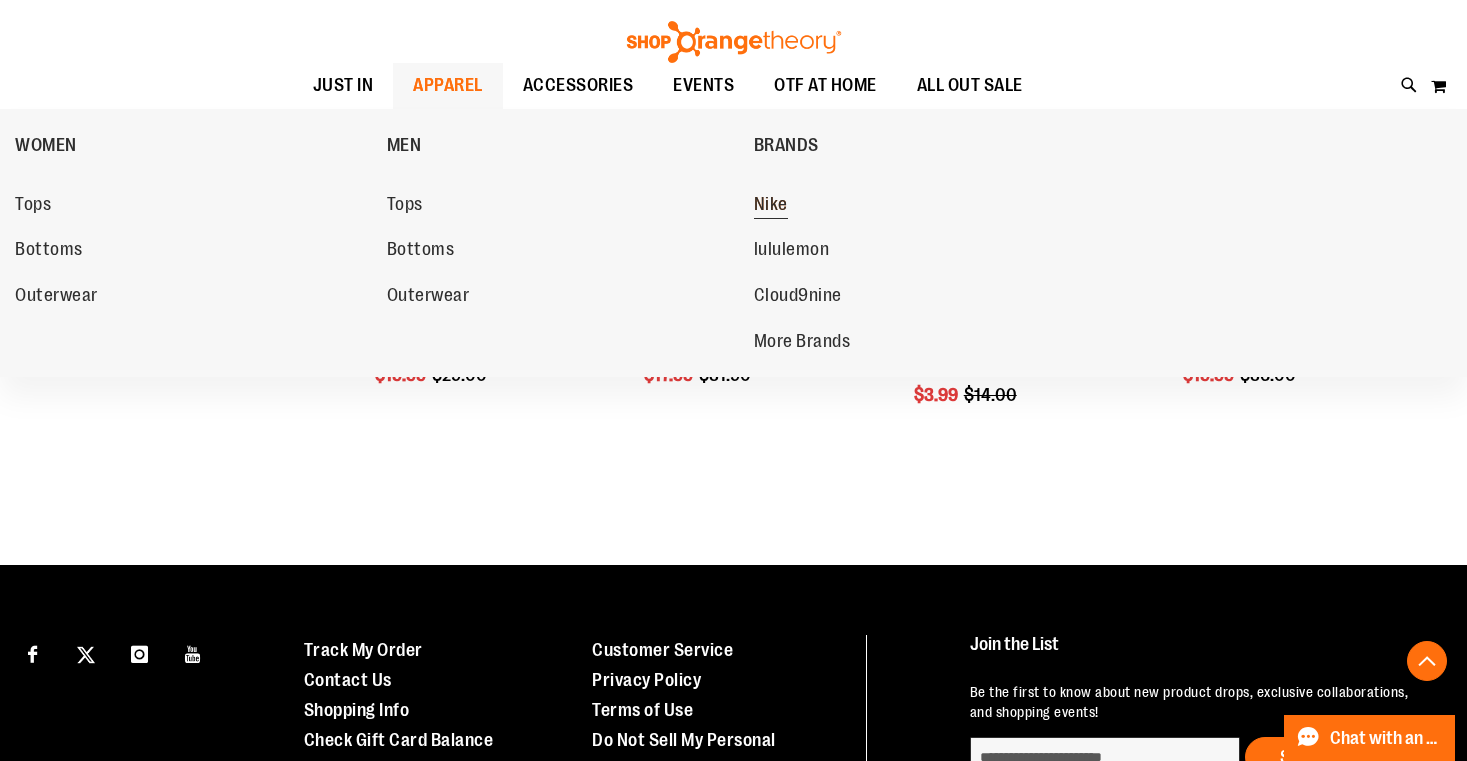 click on "Nike" at bounding box center [771, 206] 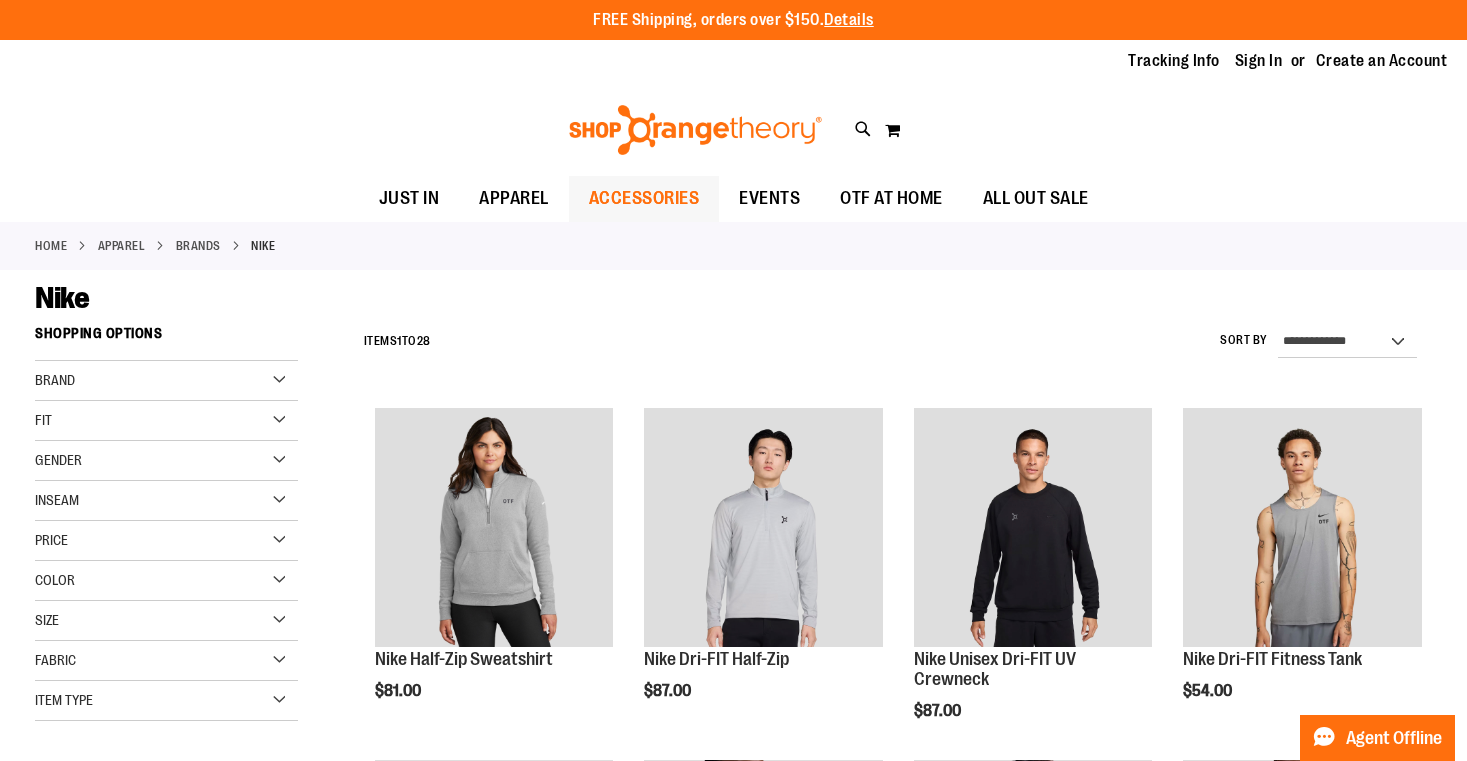 scroll, scrollTop: 0, scrollLeft: 0, axis: both 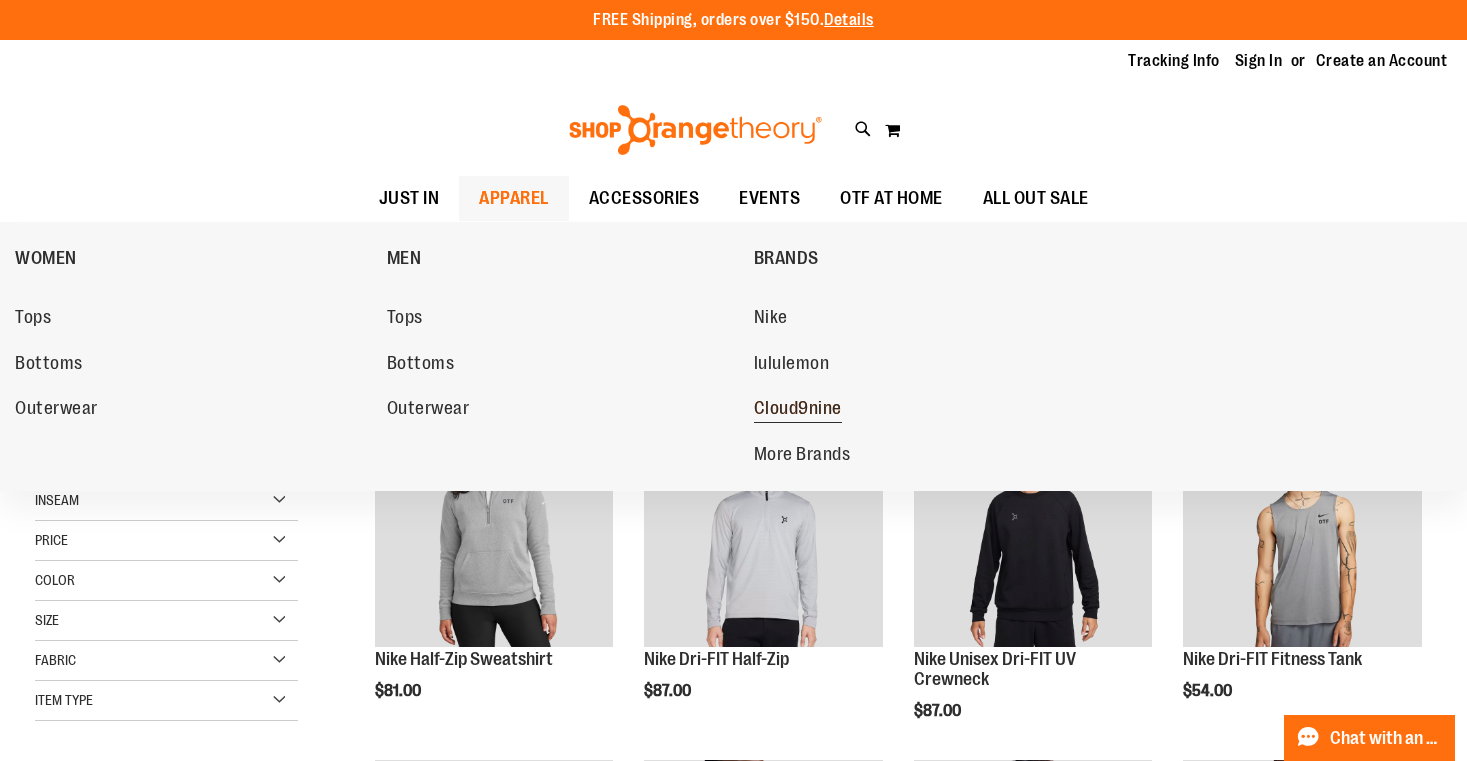 click on "Cloud9nine" at bounding box center [798, 410] 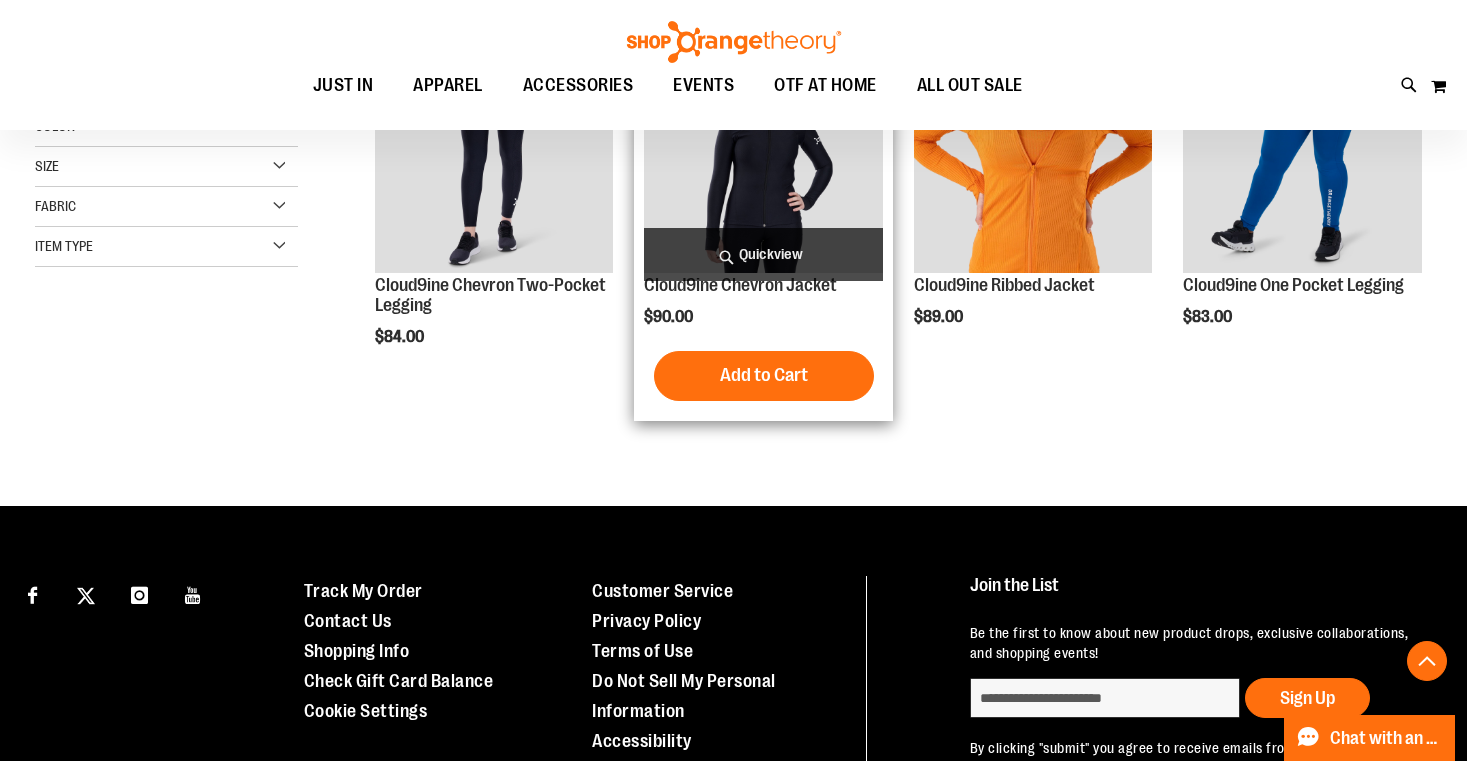 scroll, scrollTop: 374, scrollLeft: 0, axis: vertical 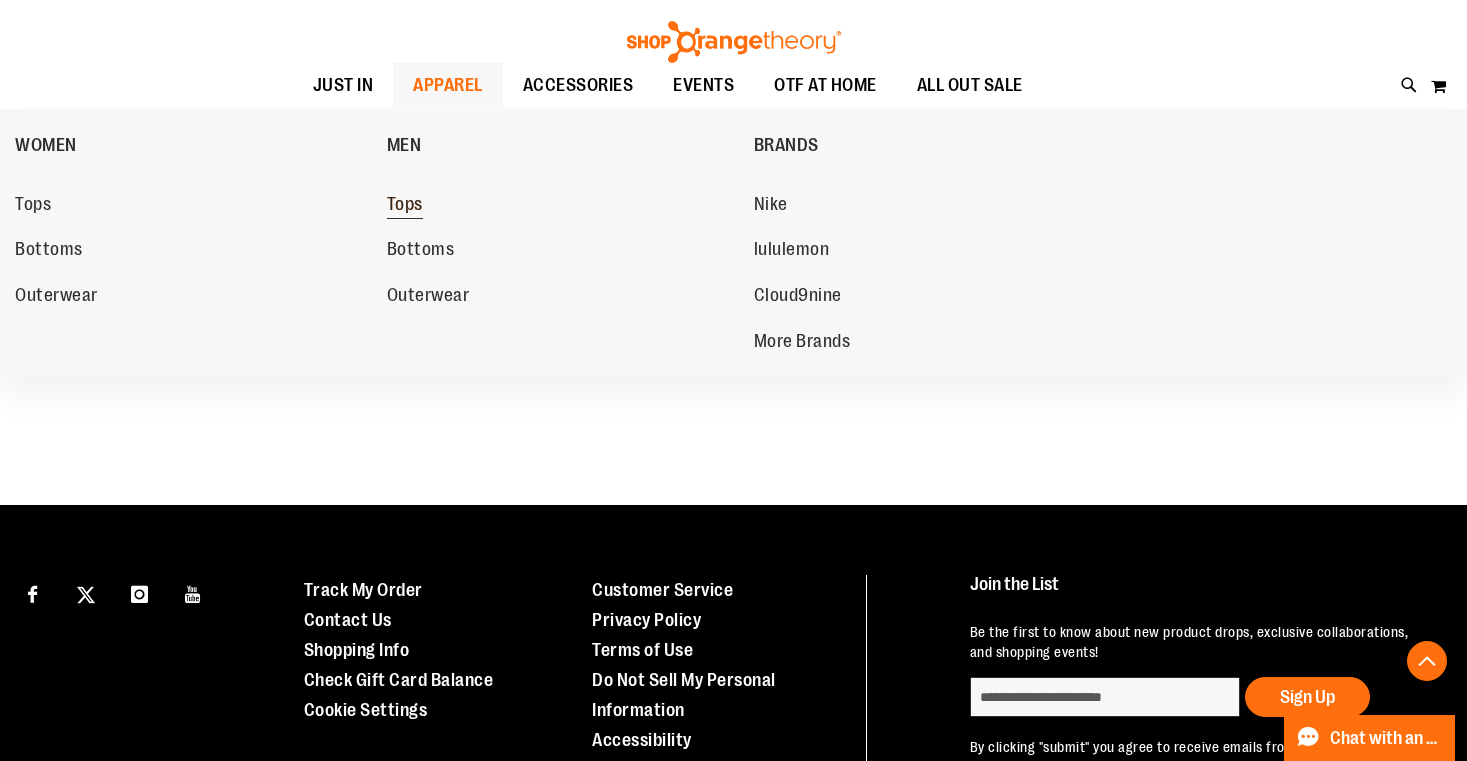 click on "Tops" at bounding box center [405, 206] 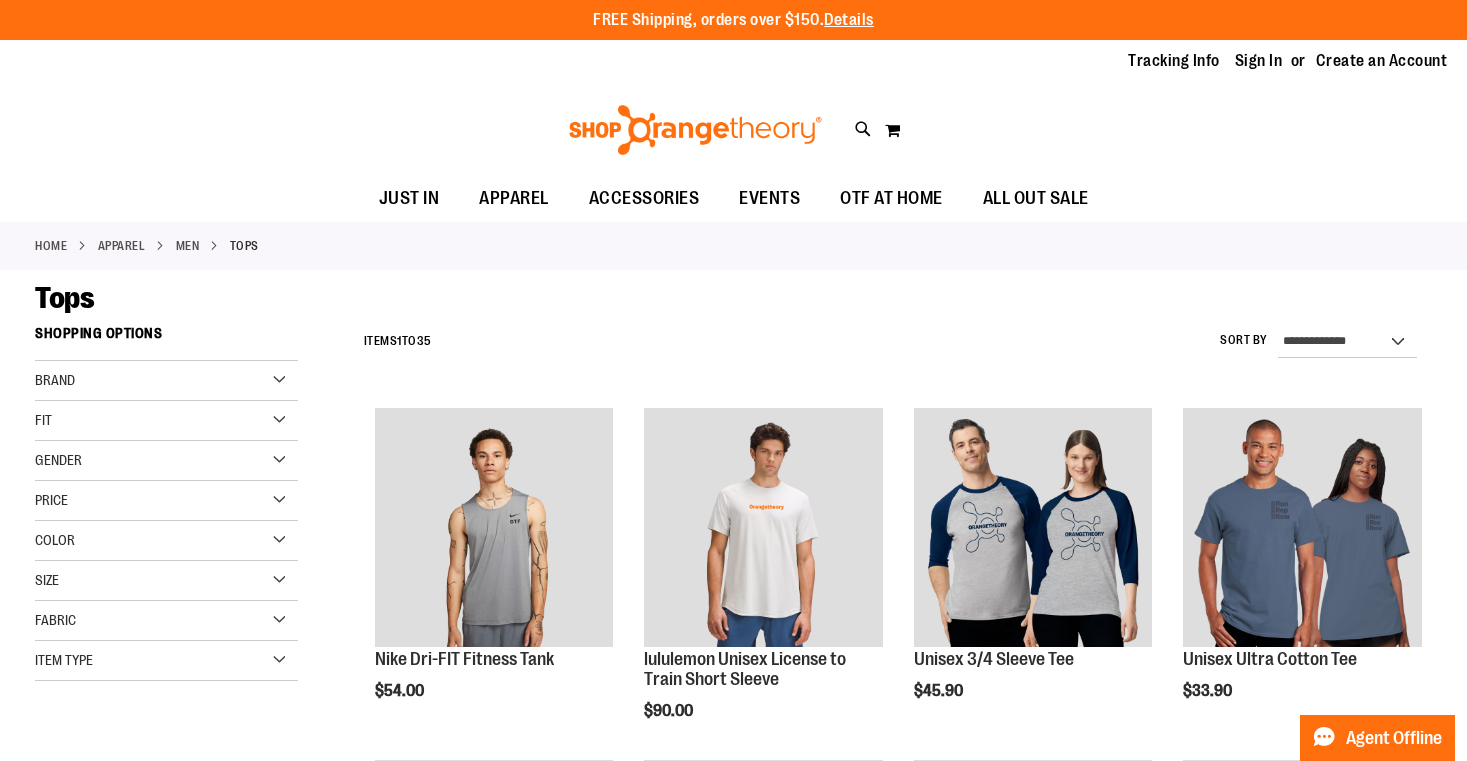 scroll, scrollTop: 0, scrollLeft: 0, axis: both 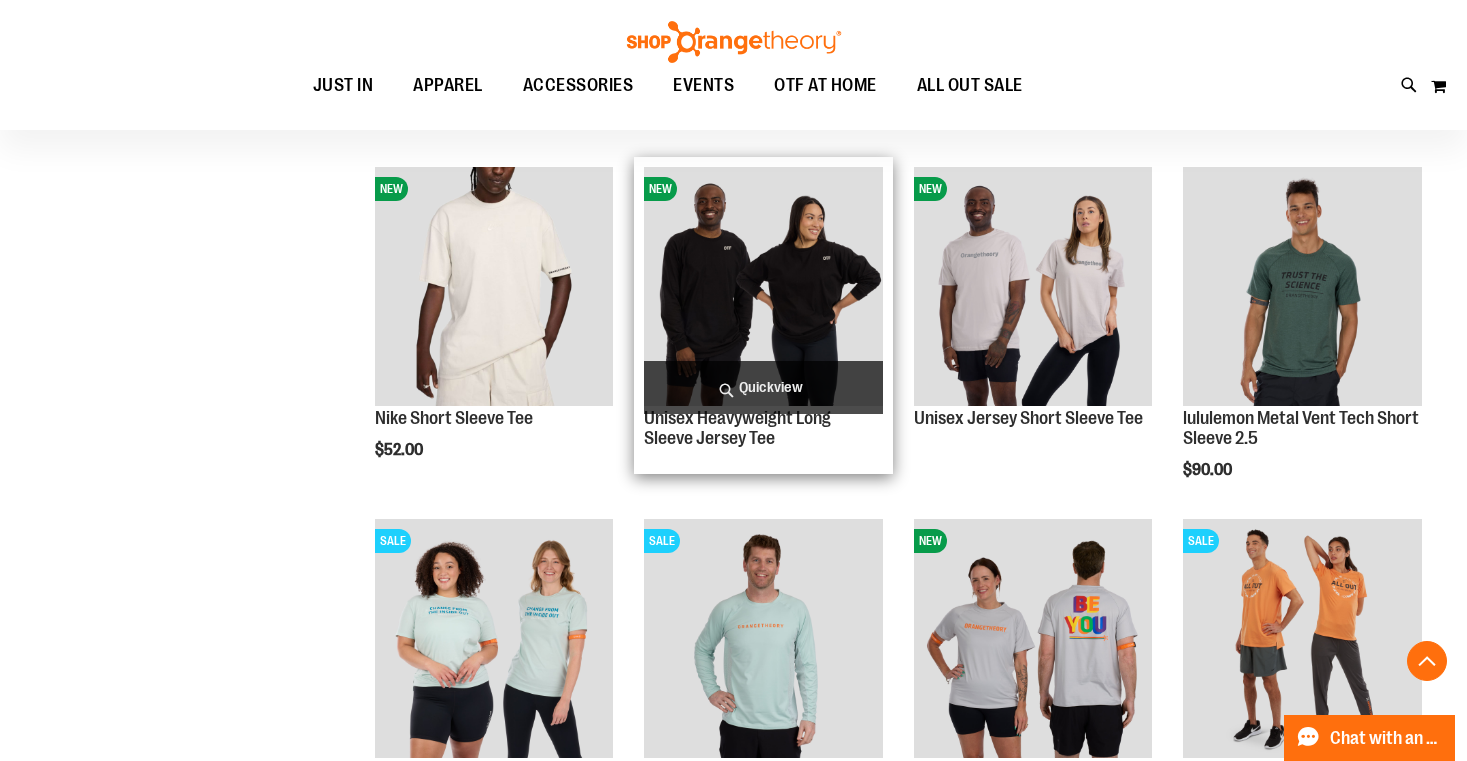 click at bounding box center [763, 286] 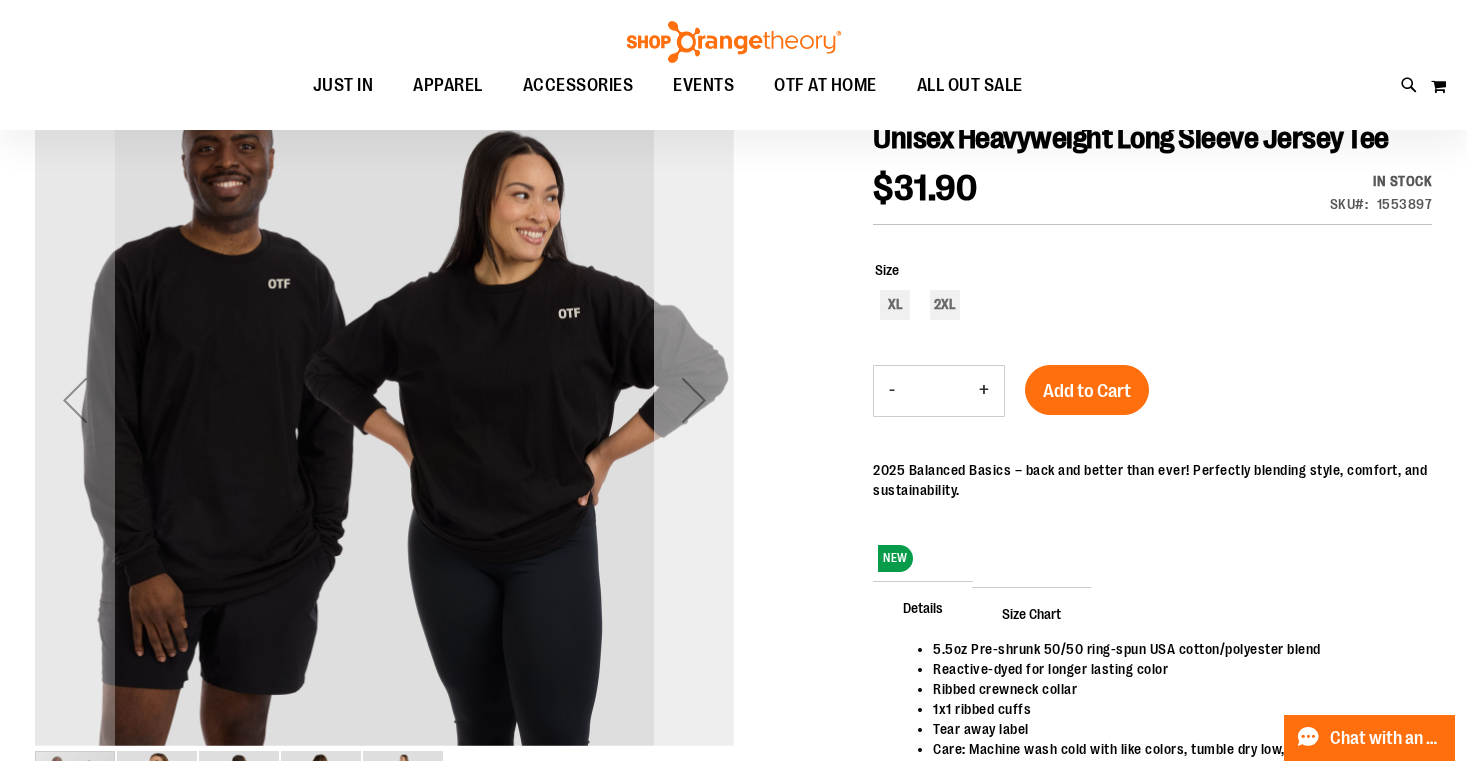 scroll, scrollTop: 241, scrollLeft: 0, axis: vertical 